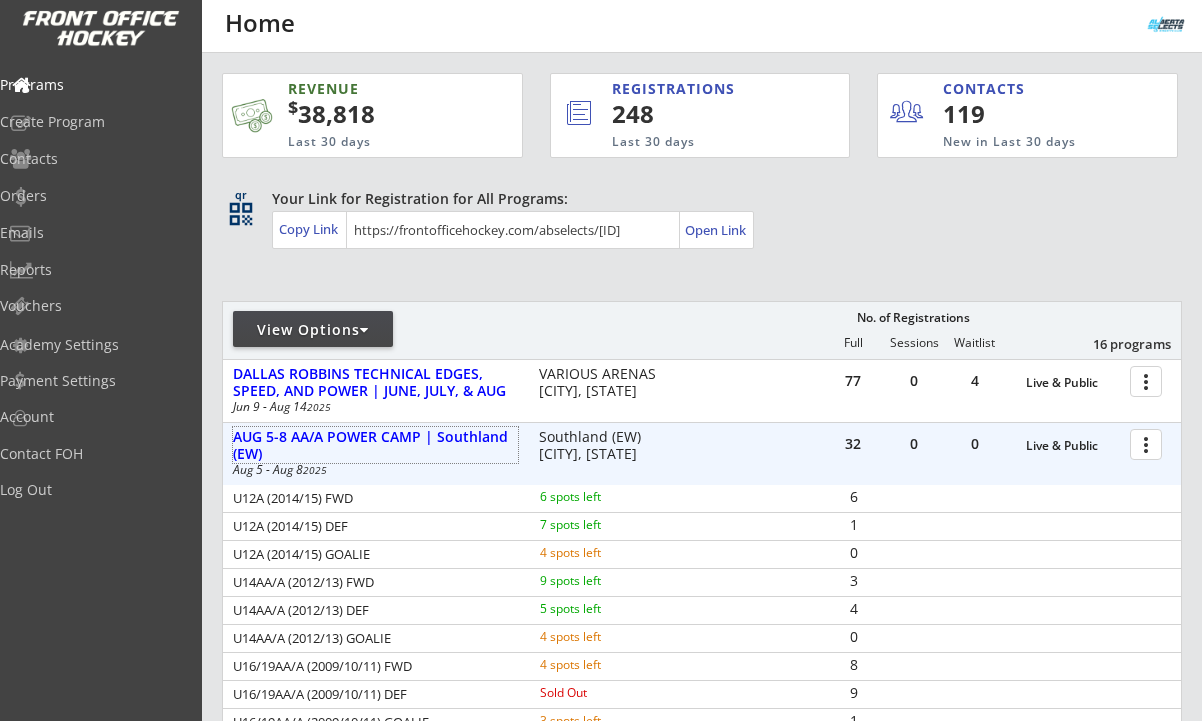scroll, scrollTop: 0, scrollLeft: 0, axis: both 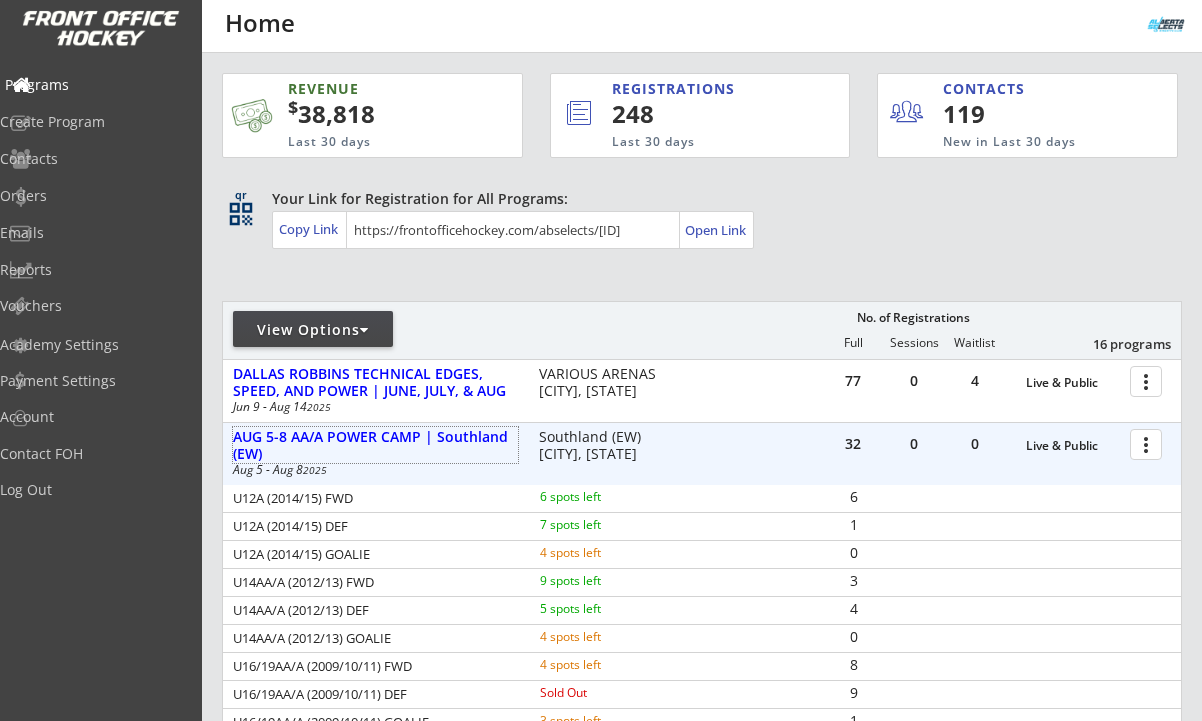 click on "Programs" at bounding box center [95, 85] 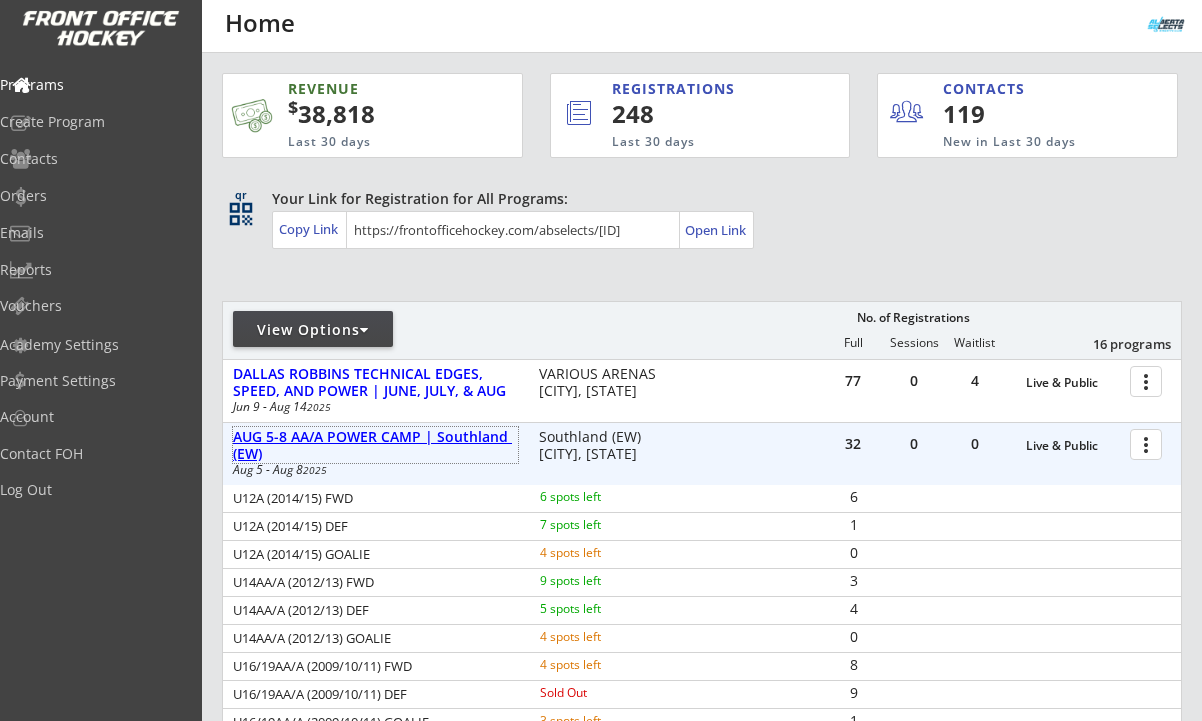 click on "AUG 5-8 AA/A POWER CAMP | Southland (EW)" at bounding box center (375, 446) 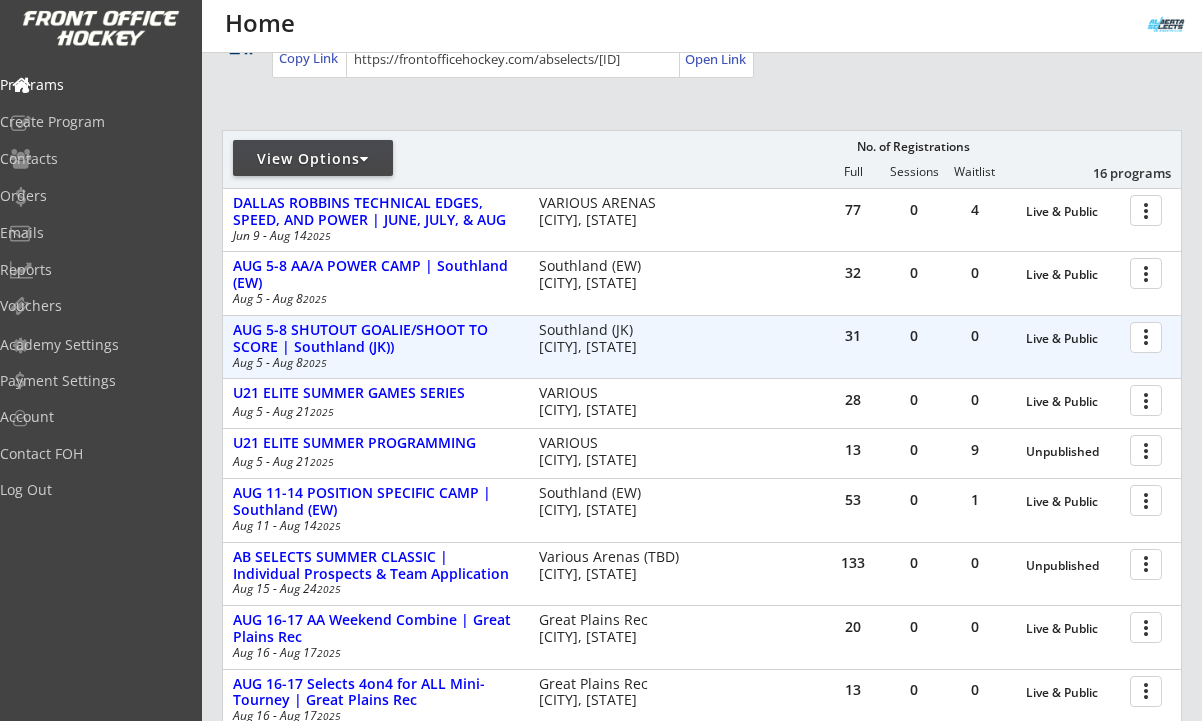 scroll, scrollTop: 229, scrollLeft: 0, axis: vertical 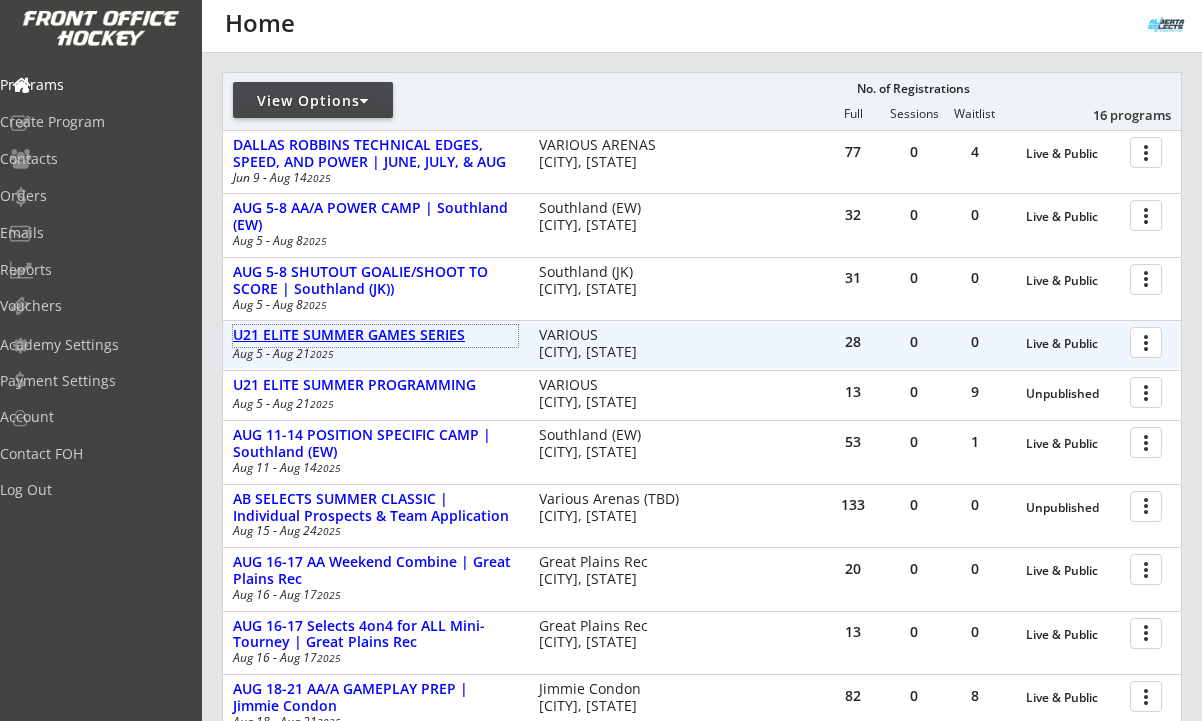 click on "[AGE] ELITE SUMMER GAMES SERIES" at bounding box center [375, 335] 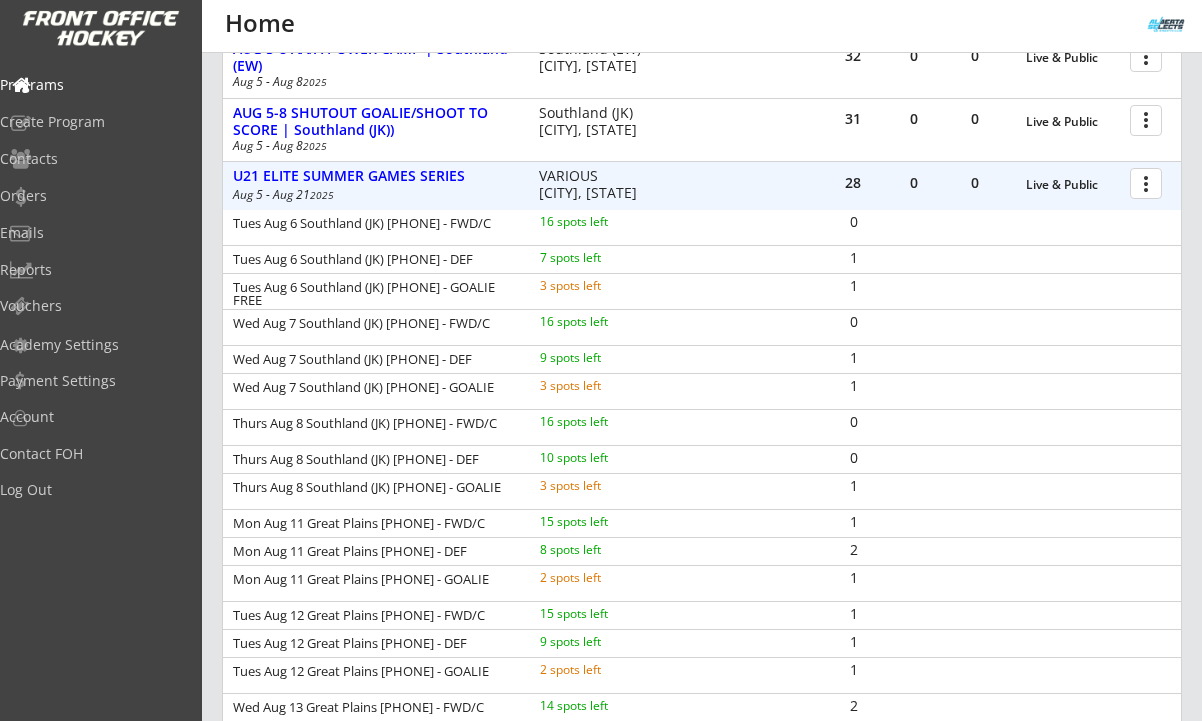 scroll, scrollTop: 356, scrollLeft: 0, axis: vertical 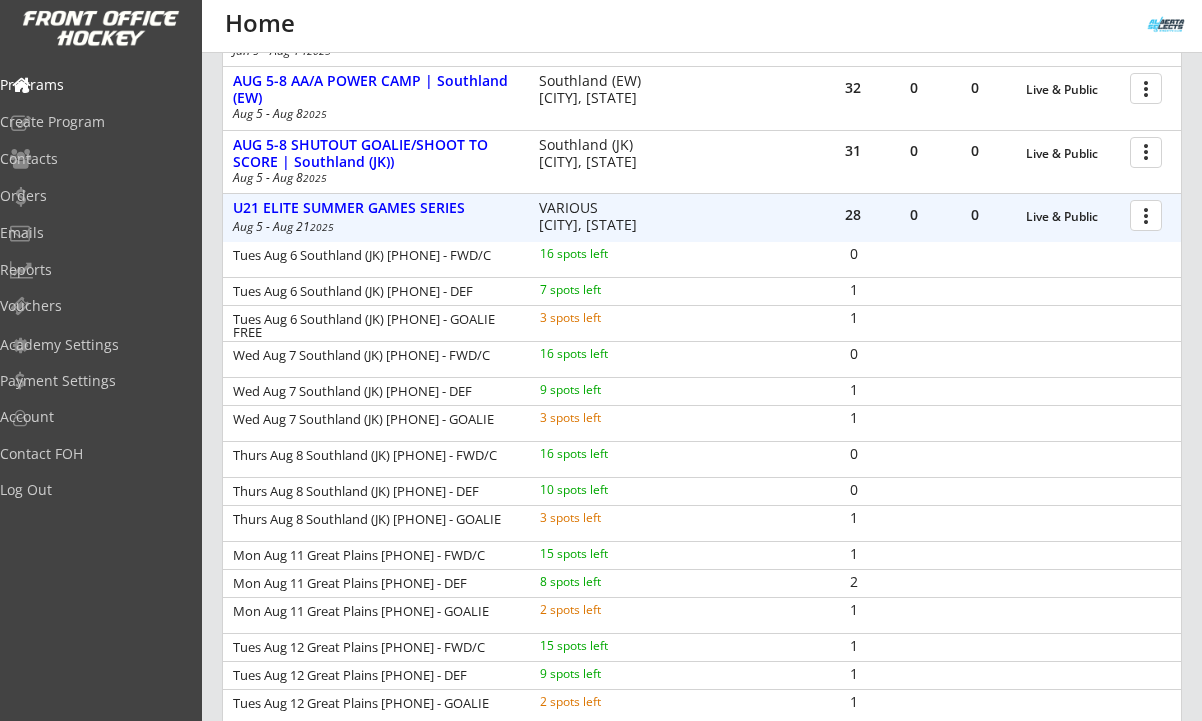 click at bounding box center [1149, 214] 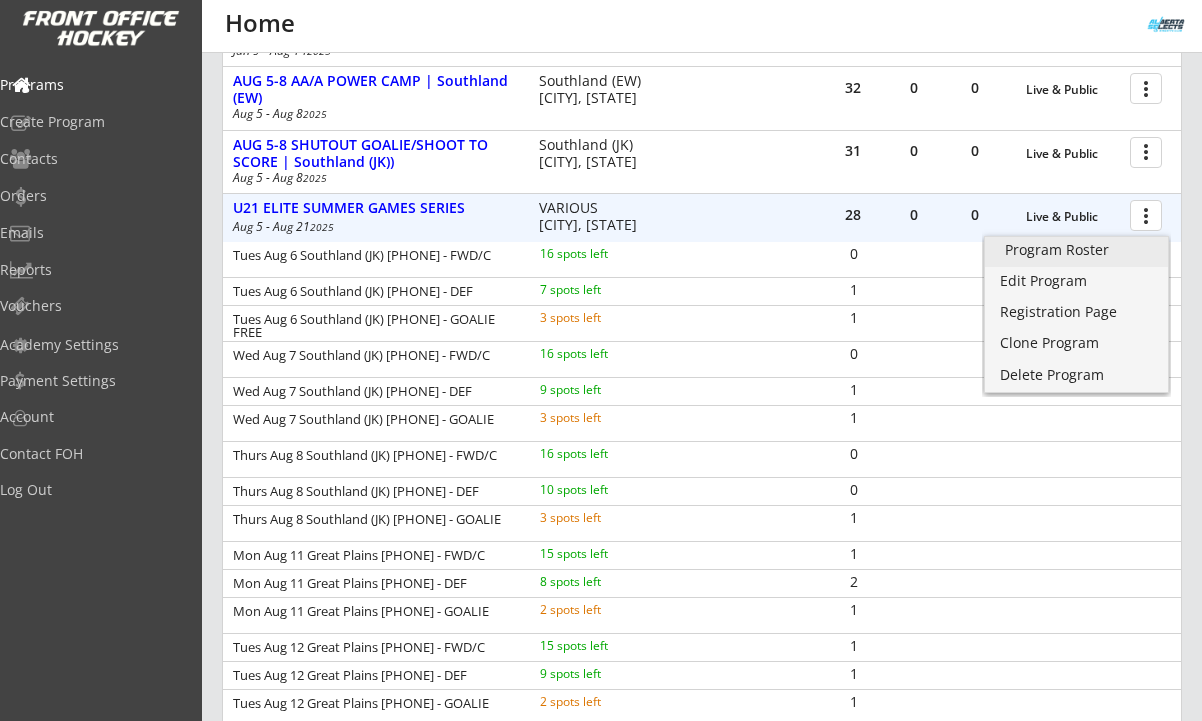 click on "Program Roster" at bounding box center (1076, 250) 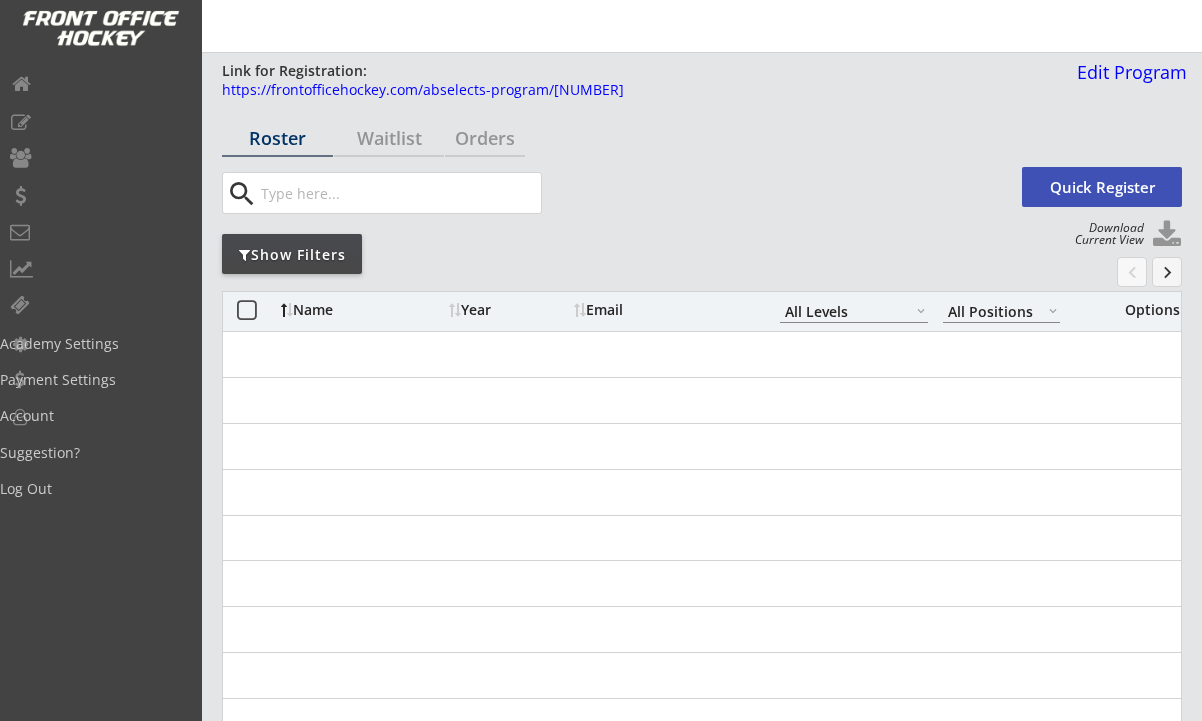 select on ""All Levels"" 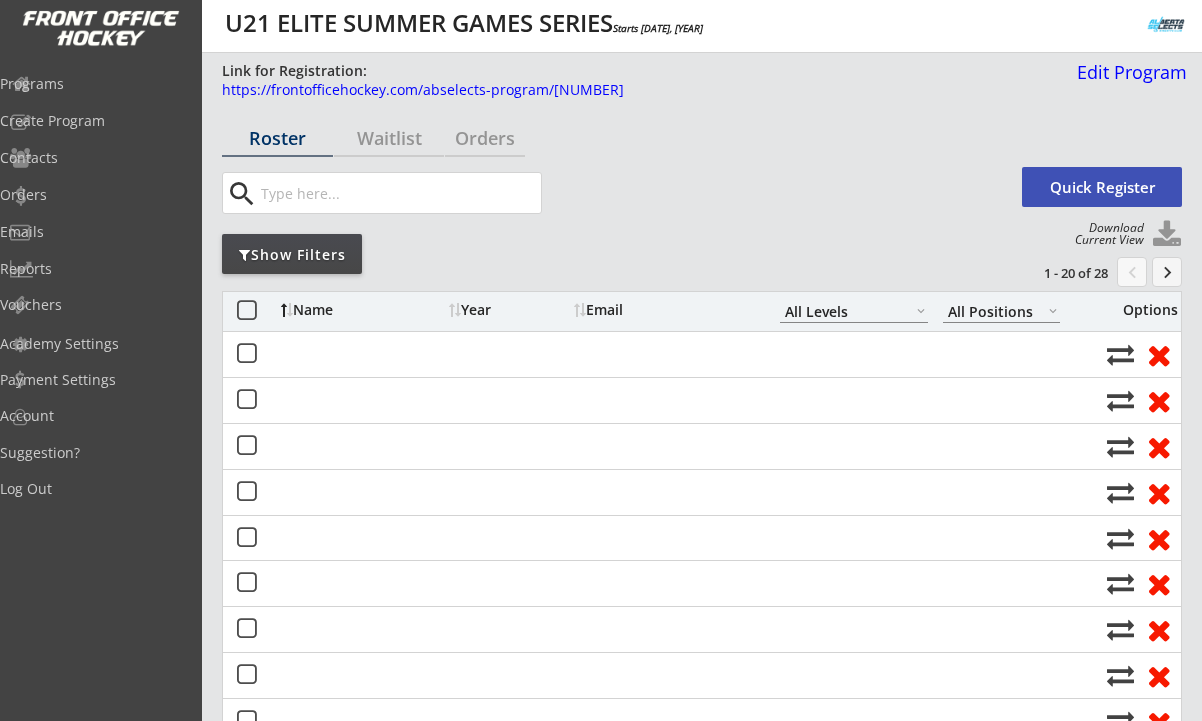 scroll, scrollTop: 0, scrollLeft: 0, axis: both 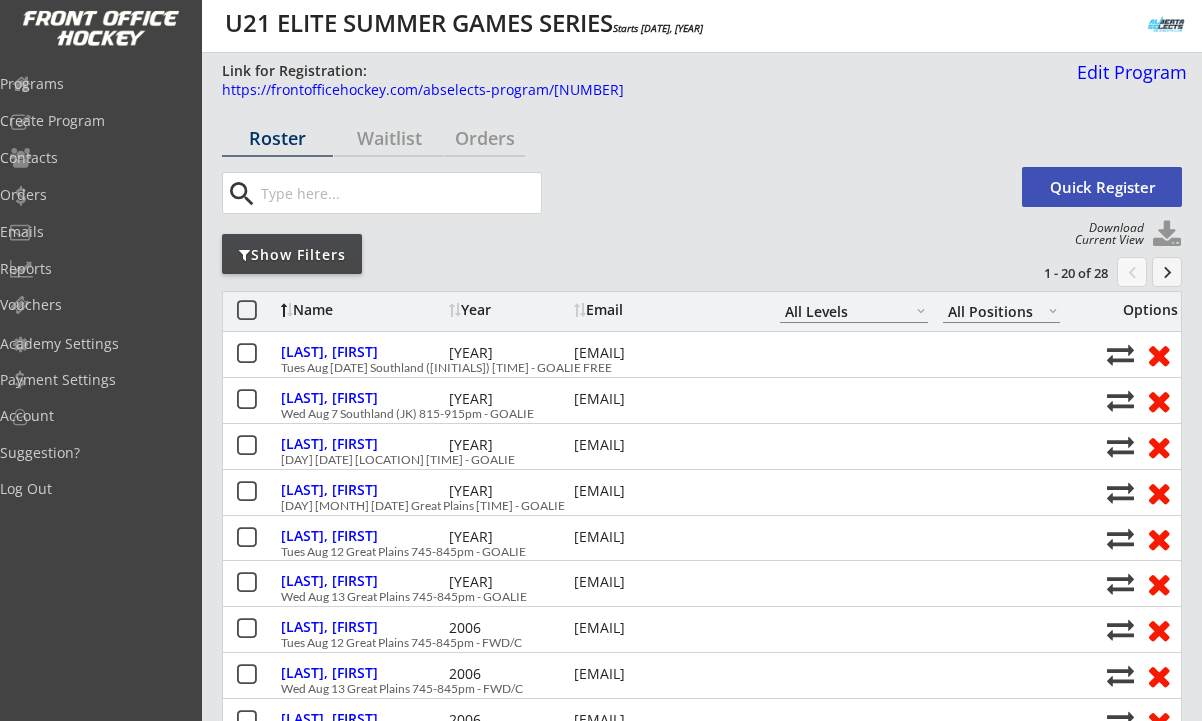 click on "Show Filters" at bounding box center (292, 255) 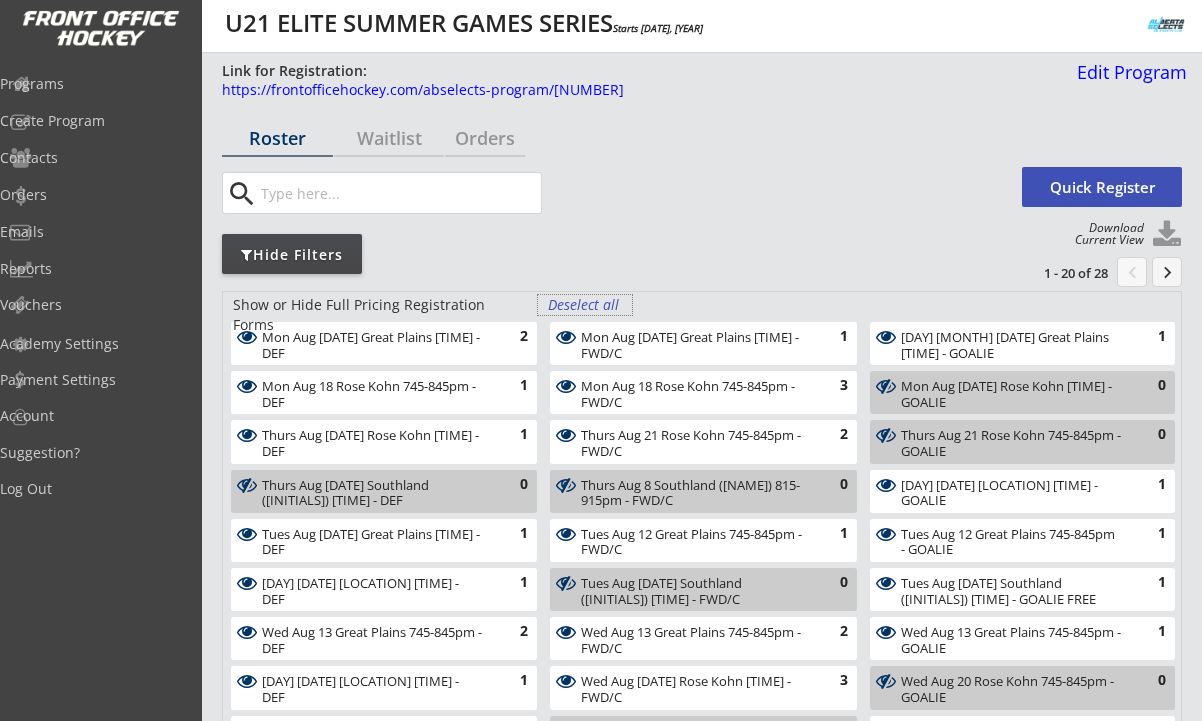 click on "Deselect all" at bounding box center [585, 305] 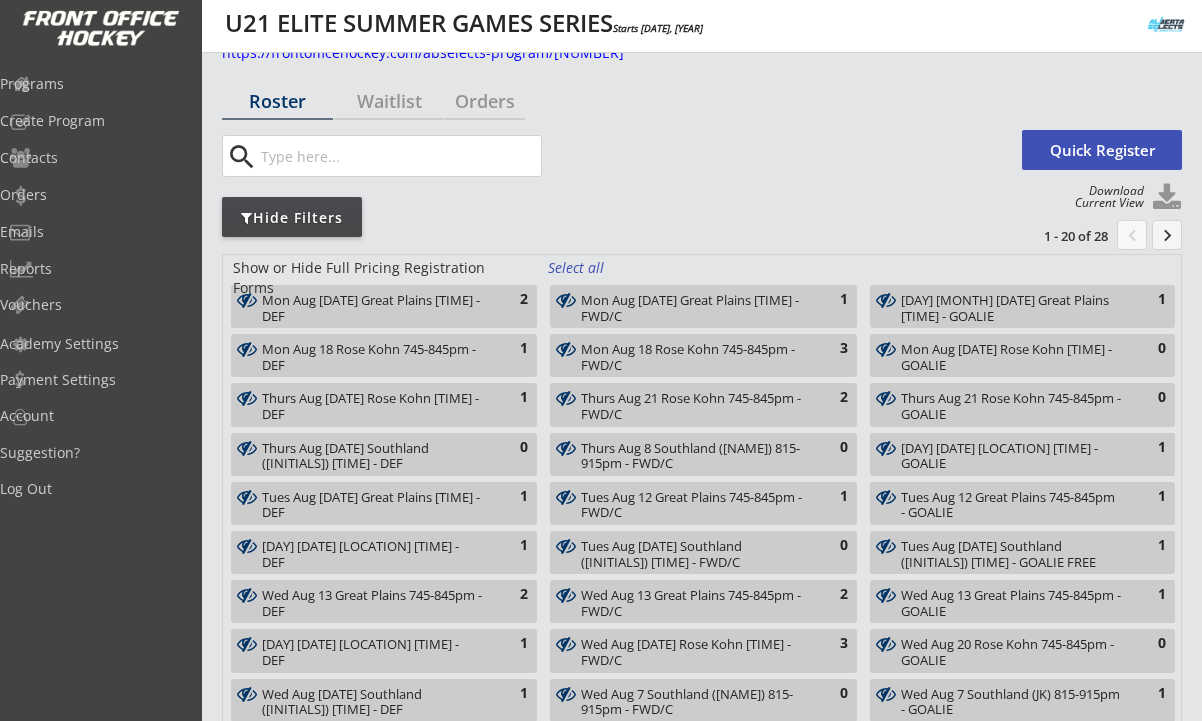 scroll, scrollTop: 38, scrollLeft: 0, axis: vertical 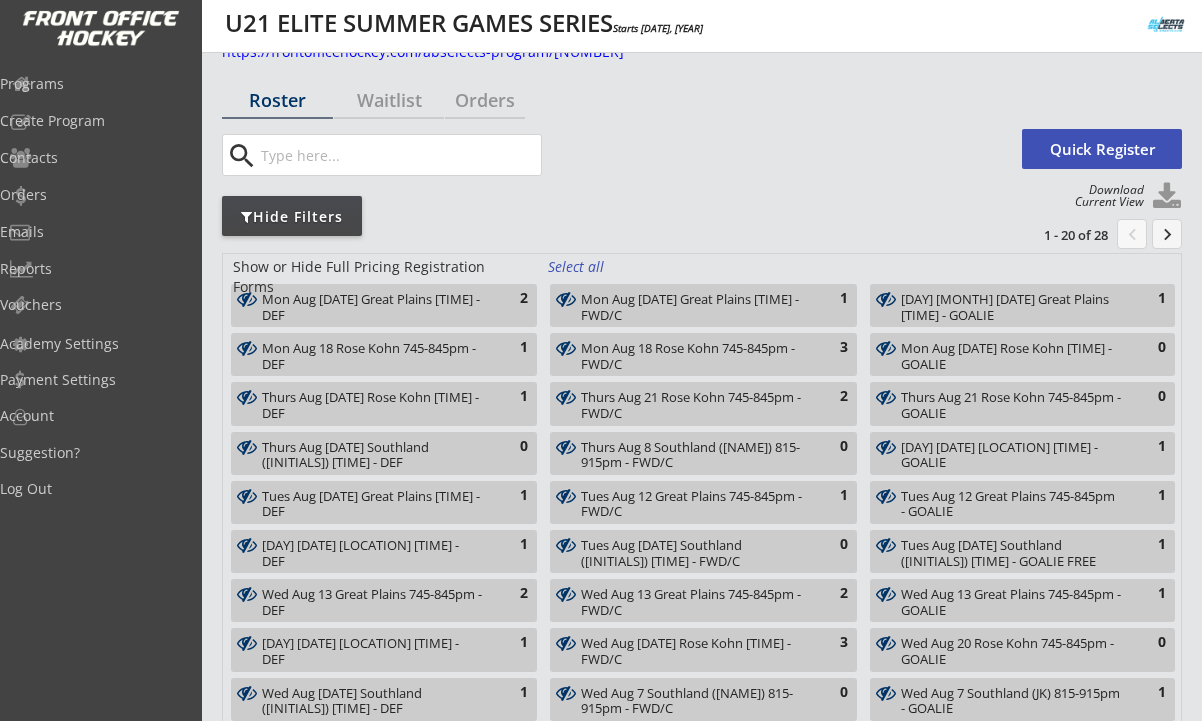 click on "Thurs Aug 8 Southland (JK) 815-915pm - DEF" at bounding box center (372, 455) 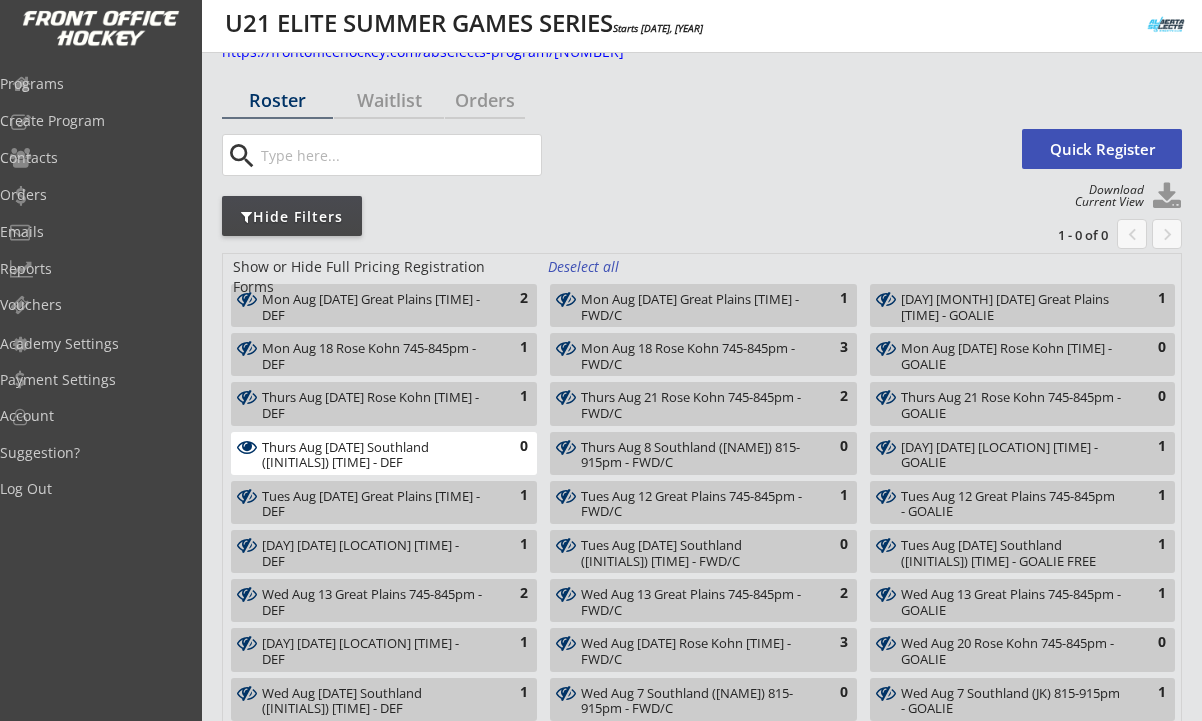 click on "Tues Aug 6 Southland (JK) 815-915pm - DEF" at bounding box center (372, 553) 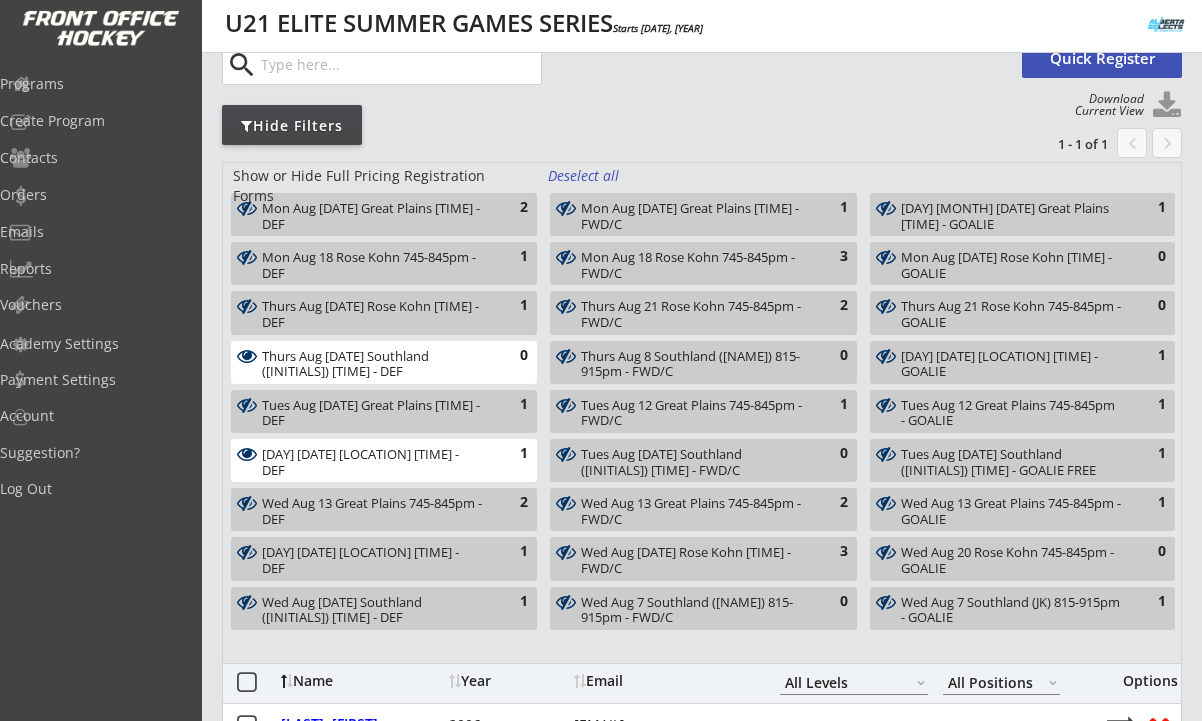 scroll, scrollTop: 140, scrollLeft: 0, axis: vertical 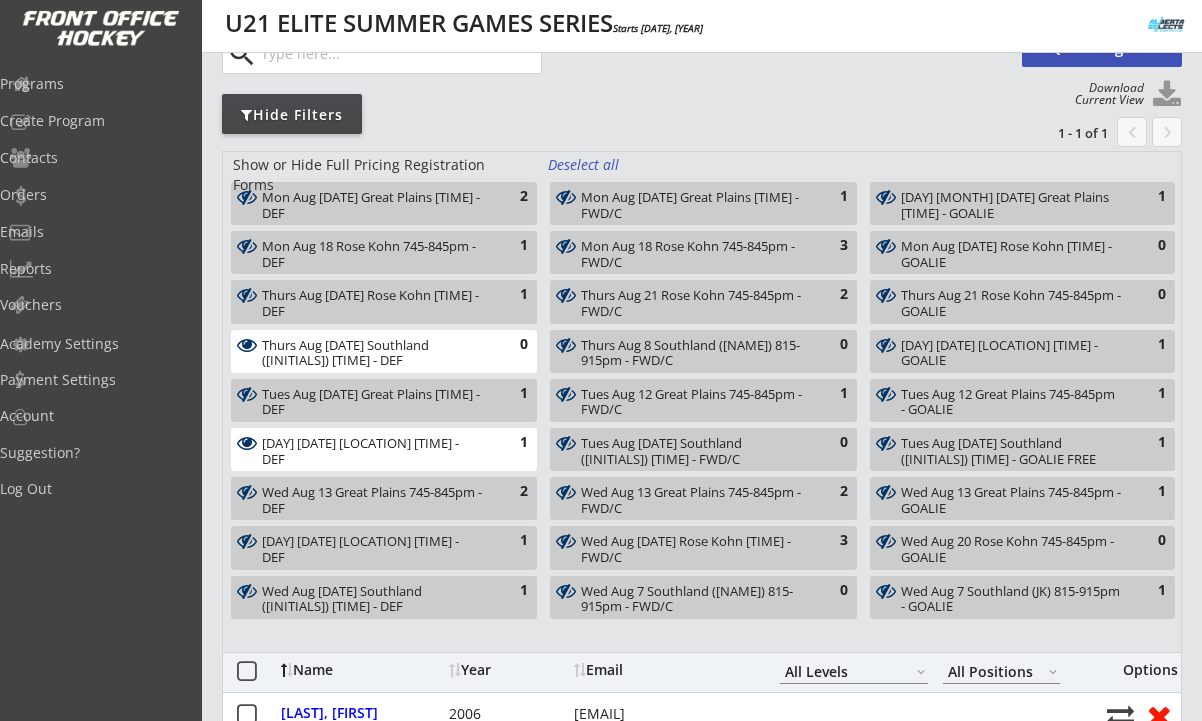 click on "Wed Aug 7 Southland (JK) 815-915pm - DEF" at bounding box center [372, 599] 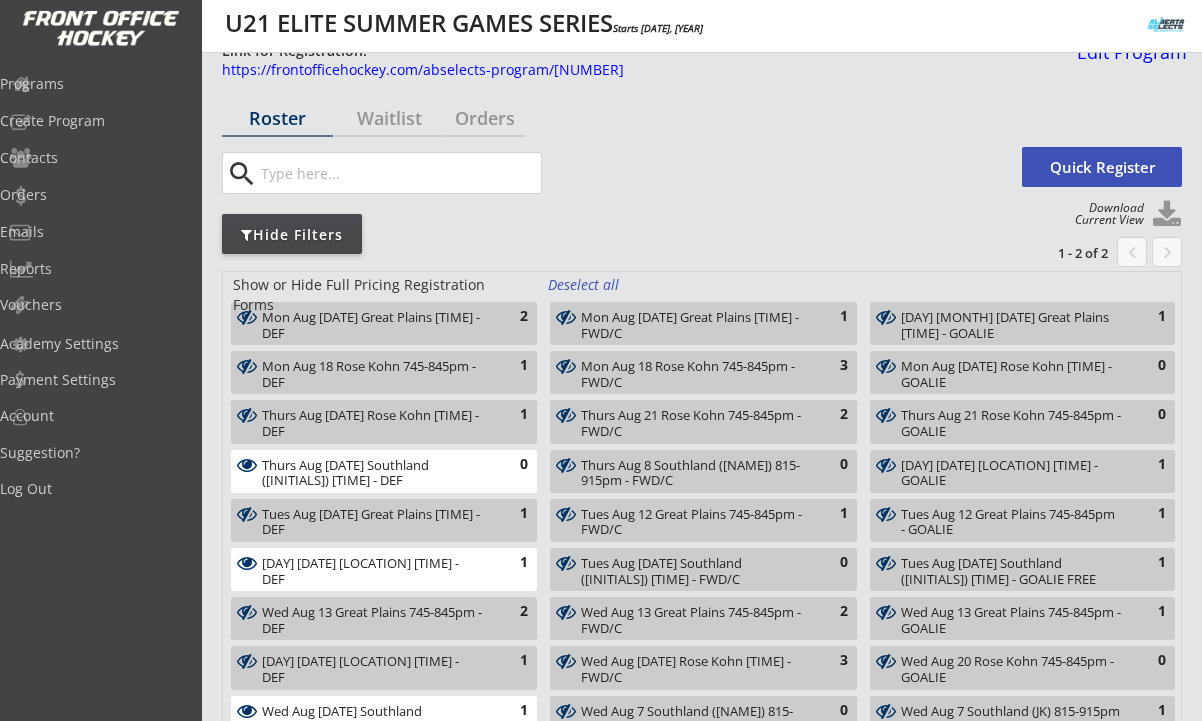 scroll, scrollTop: 0, scrollLeft: 0, axis: both 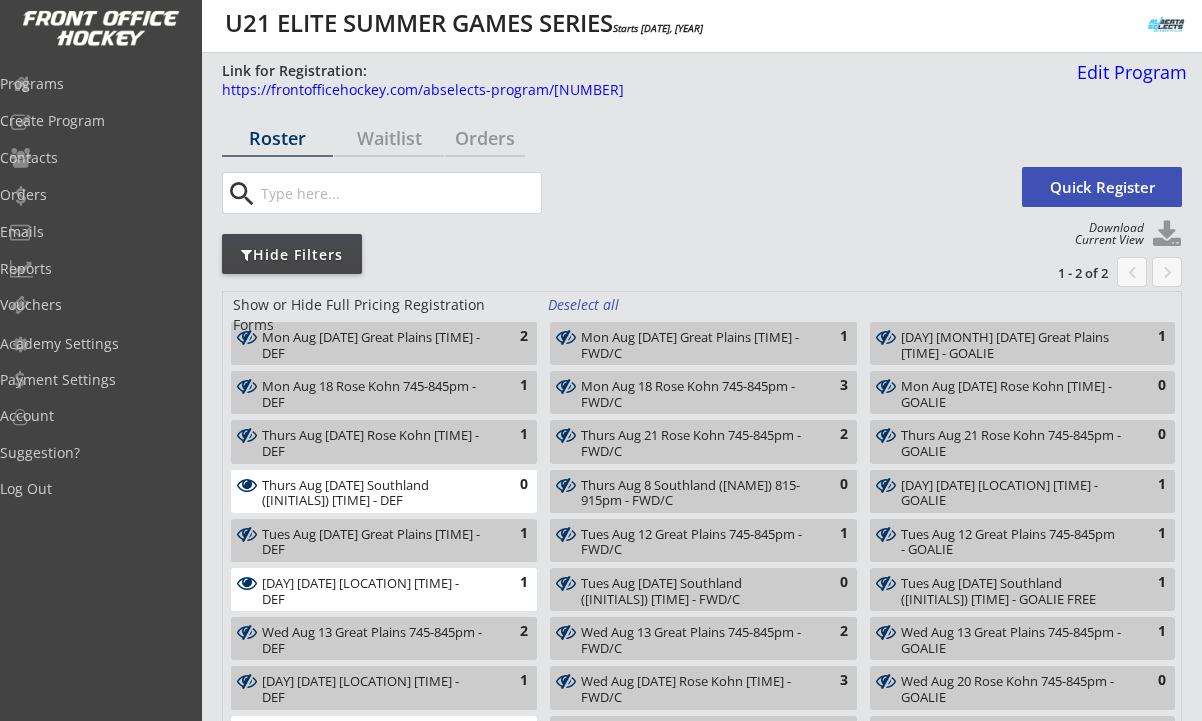 click on "Thurs Aug 8 Southland (JK) 815-915pm - FWD/C" at bounding box center [691, 493] 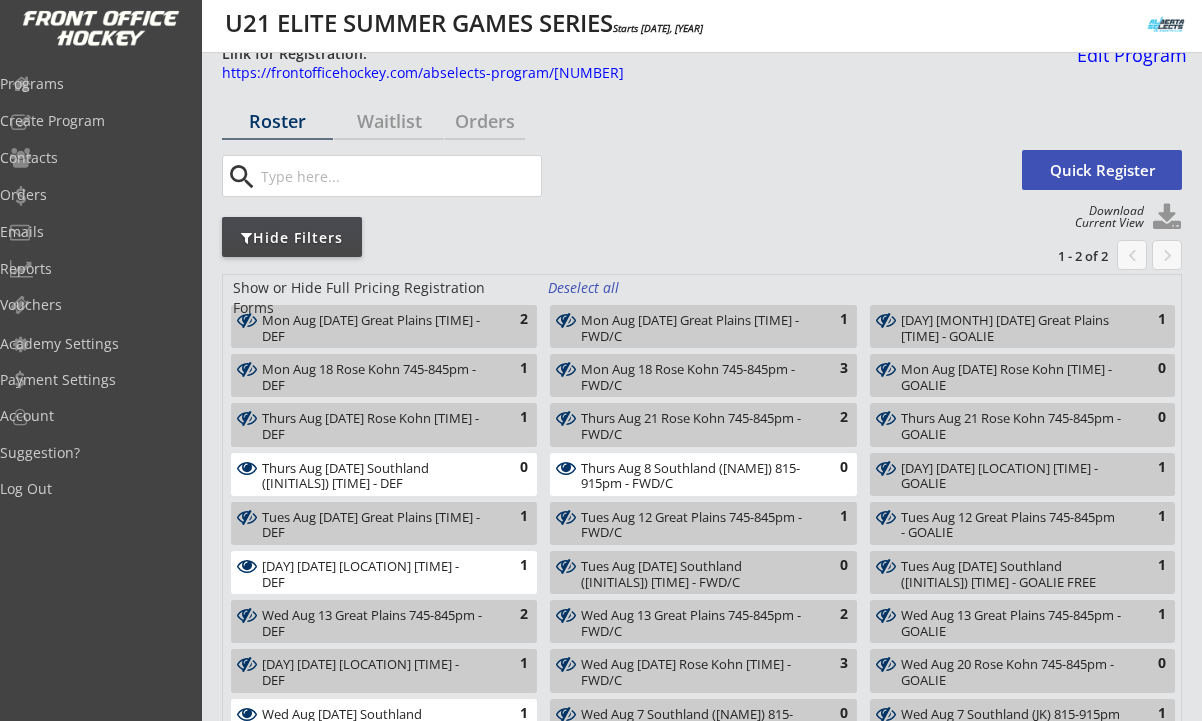 click on "Thurs Aug 8 Southland (JK) 815-915pm - GOALIE" at bounding box center [1011, 476] 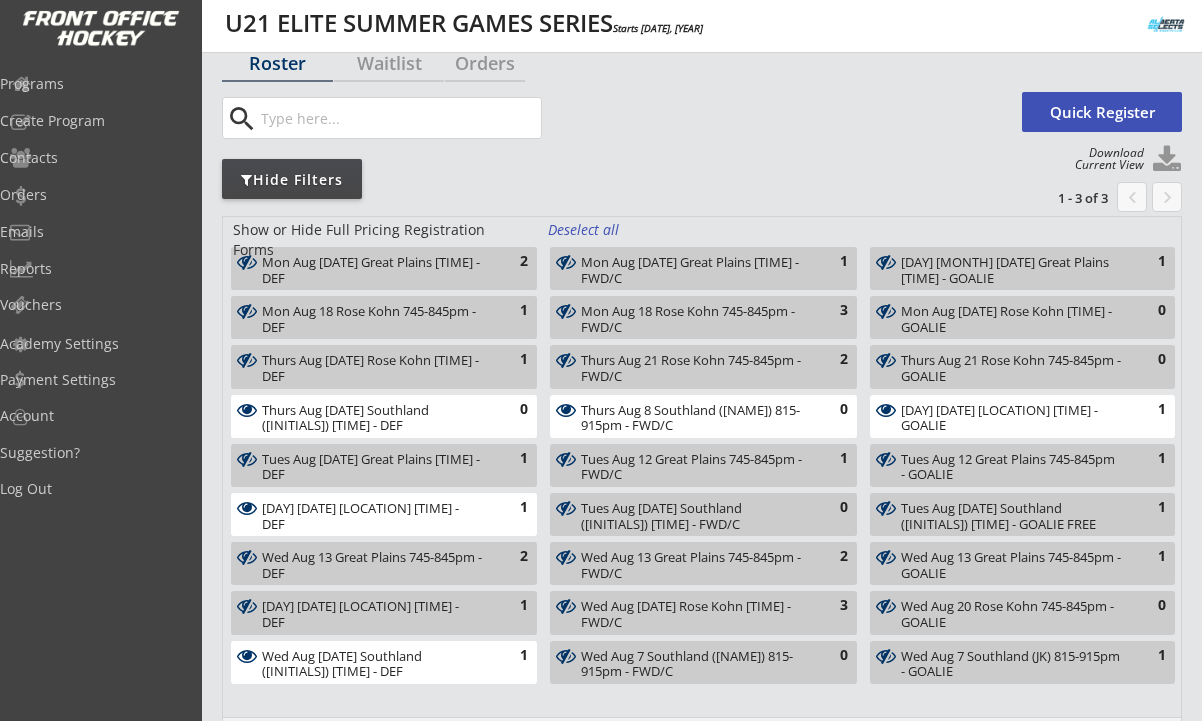 scroll, scrollTop: 79, scrollLeft: 0, axis: vertical 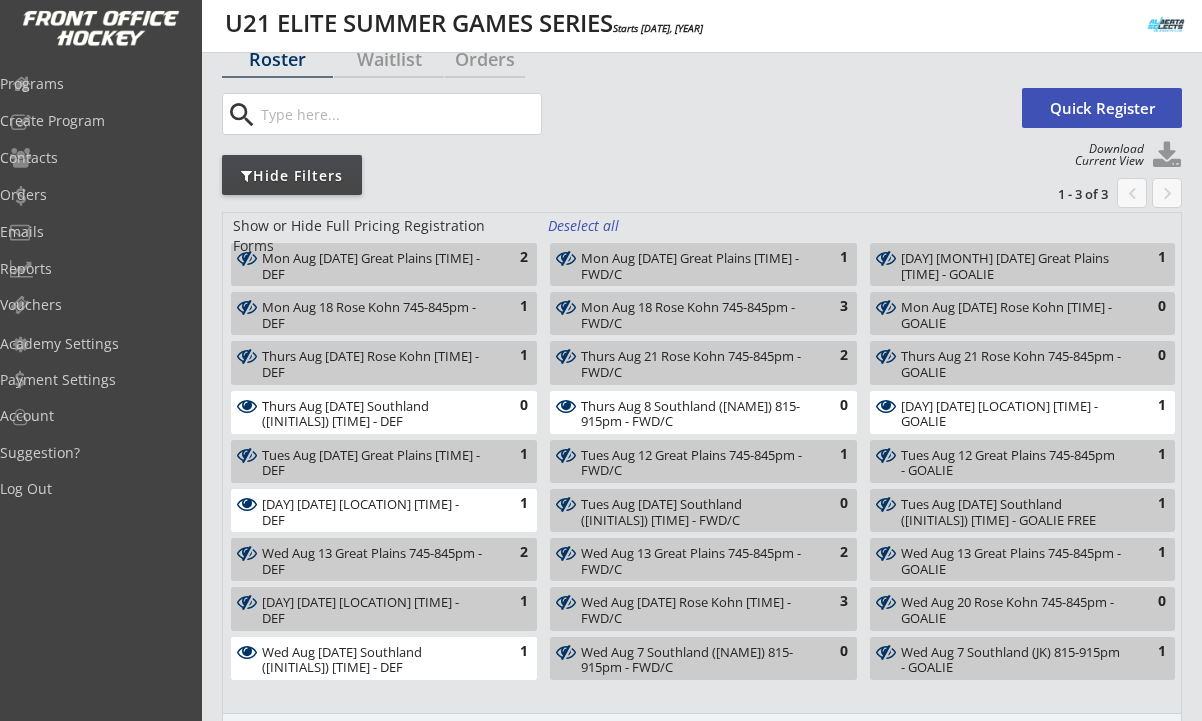 click on "Tues Aug 6 Southland (JK) 815-915pm - GOALIE FREE" at bounding box center [1011, 512] 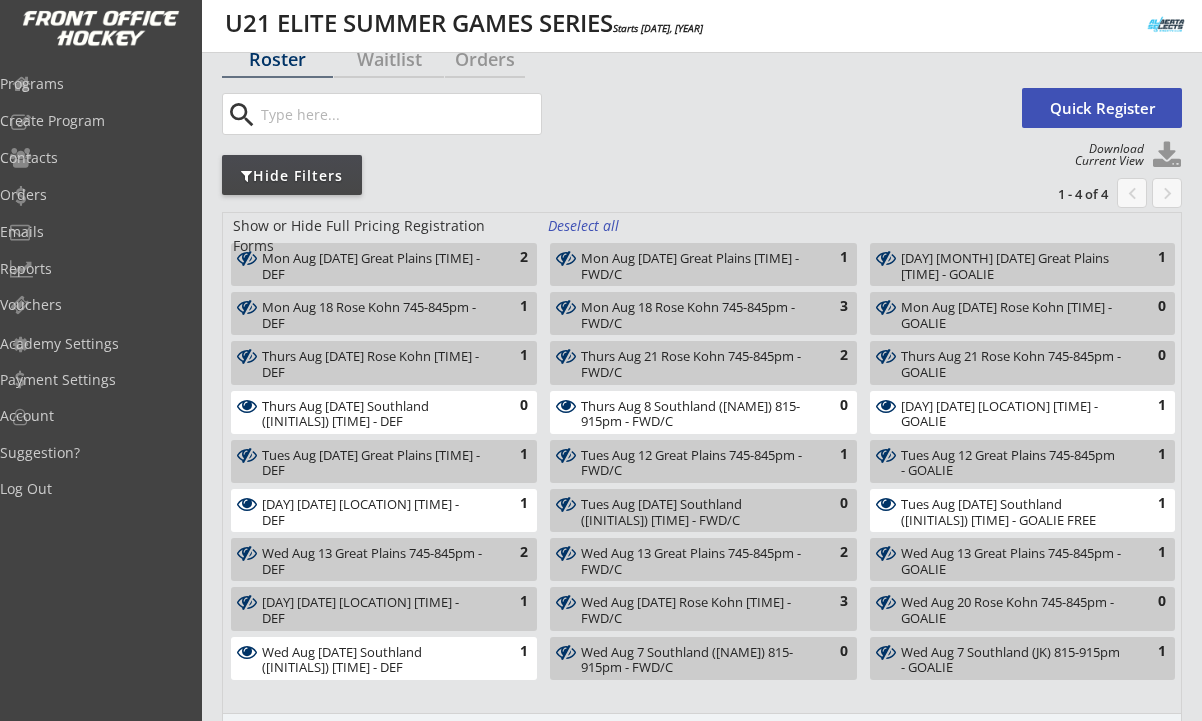 click on "Wed Aug 7 Southland (JK) 815-915pm - GOALIE" at bounding box center [1011, 660] 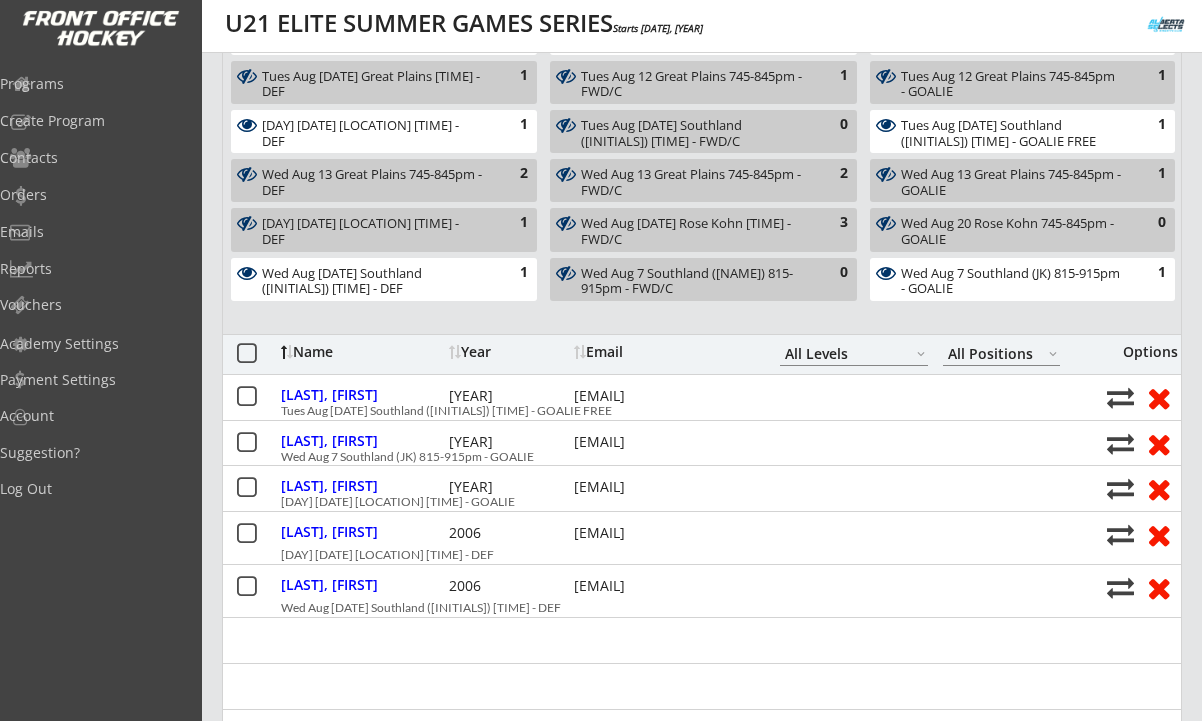 scroll, scrollTop: 490, scrollLeft: 0, axis: vertical 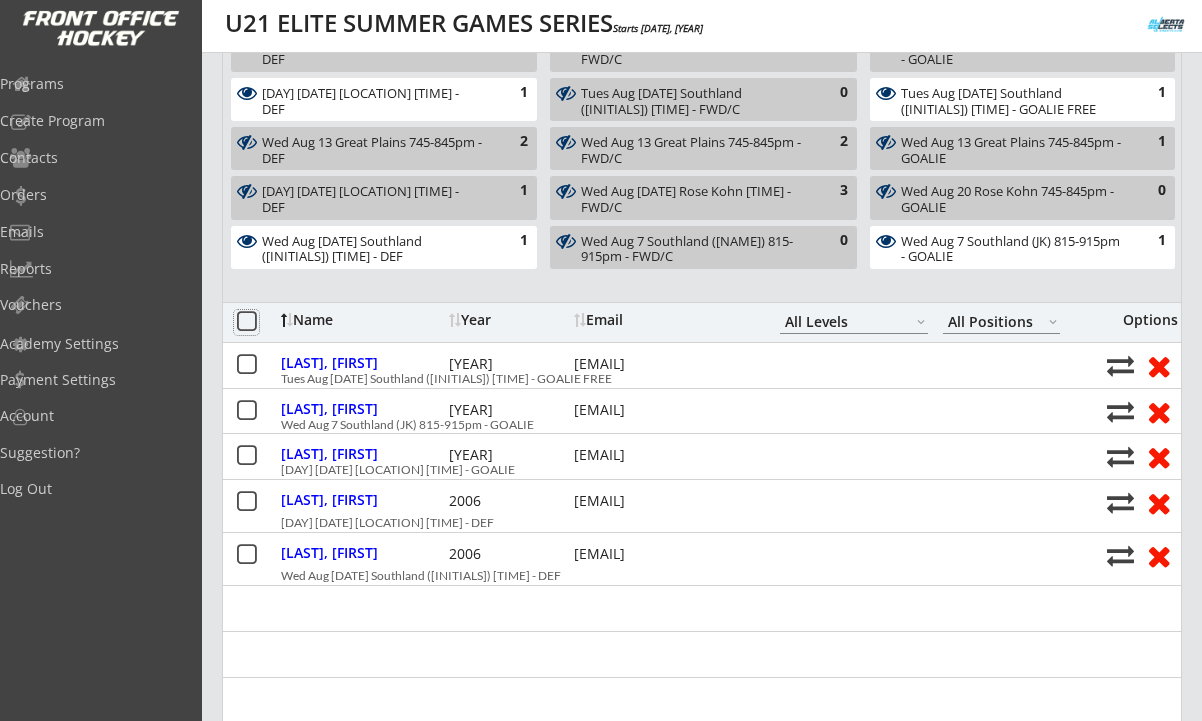 click at bounding box center (246, 322) 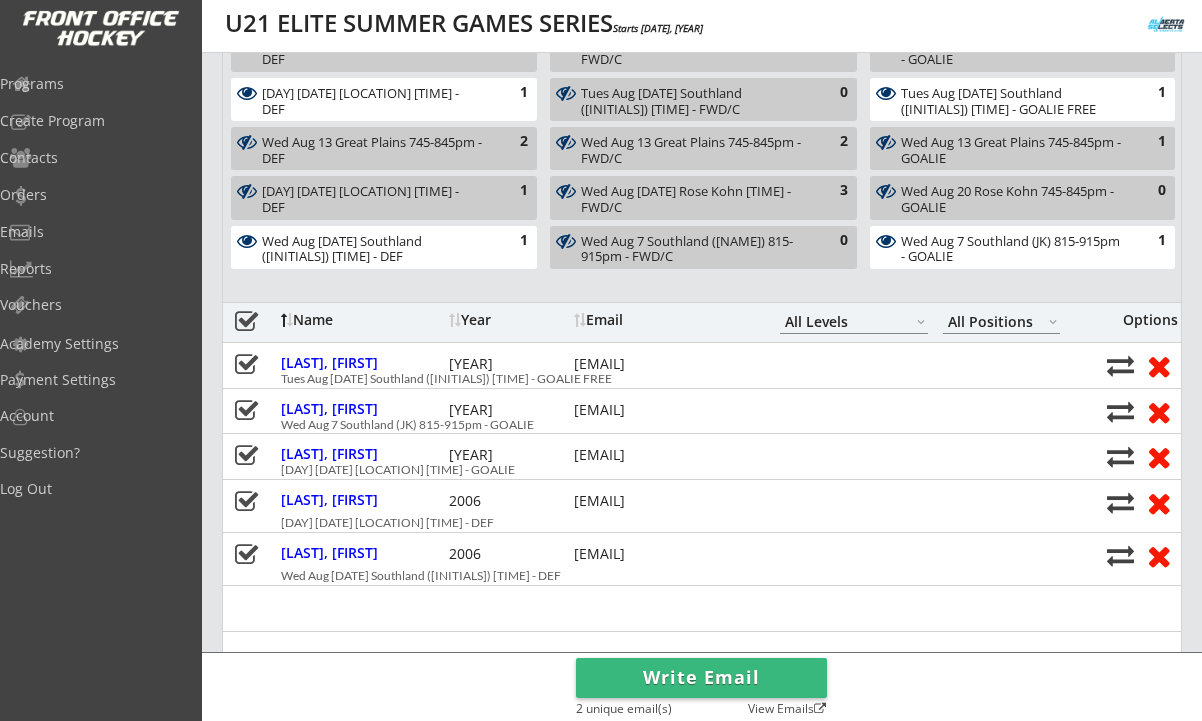 click on "Write Email" at bounding box center [701, 678] 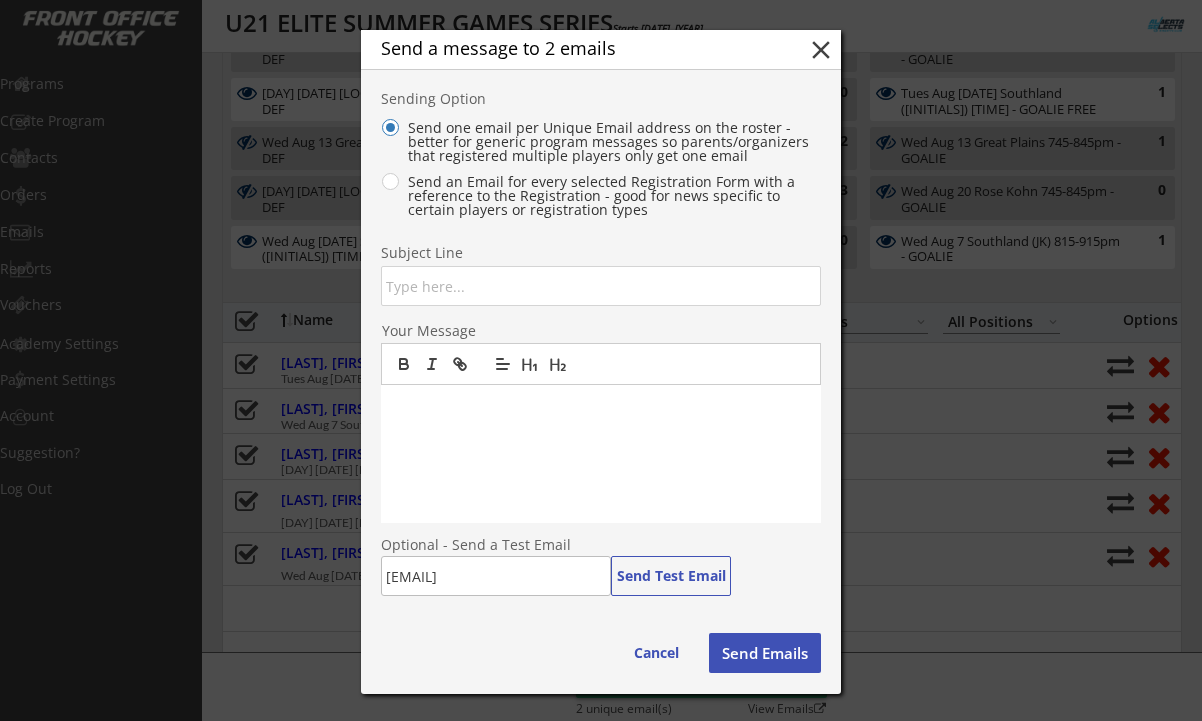 click at bounding box center [601, 286] 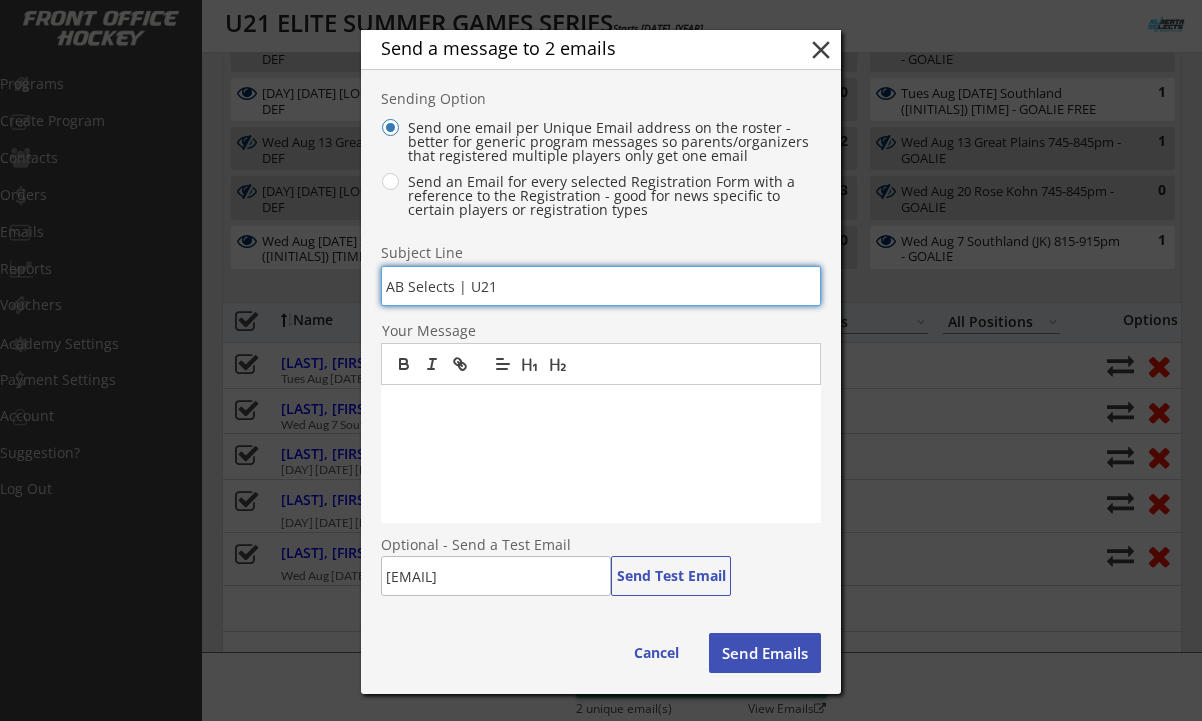 type on "AB Selects | U21" 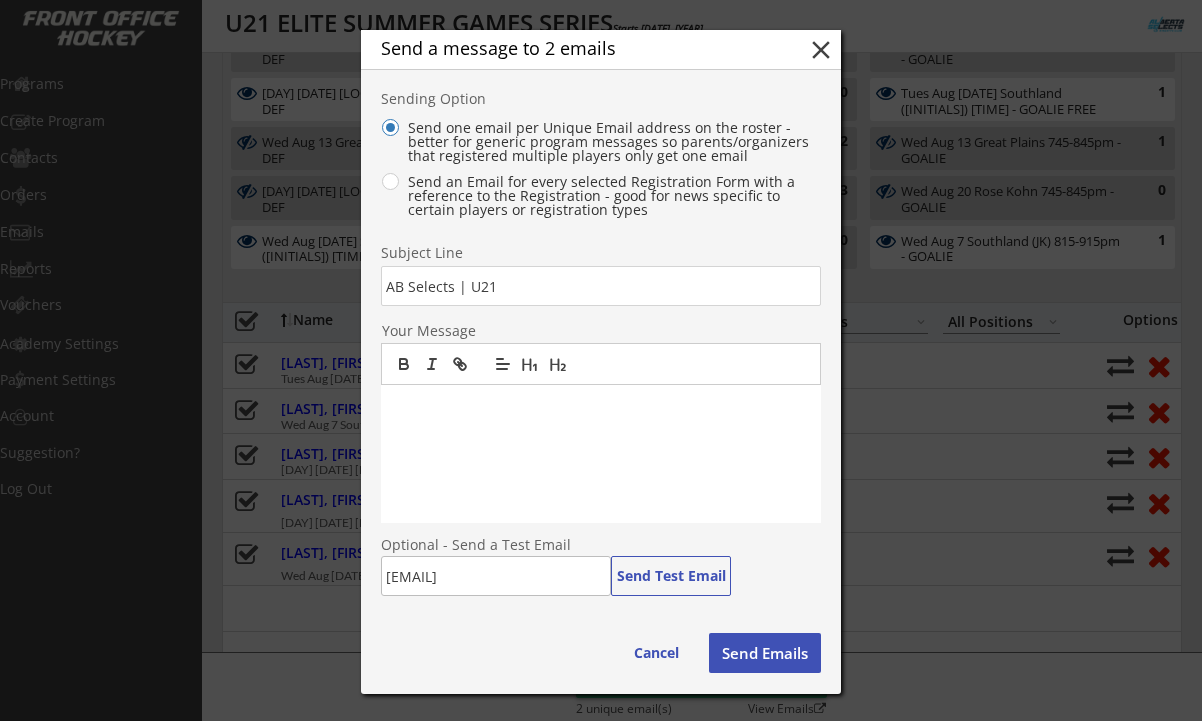 click at bounding box center (601, 406) 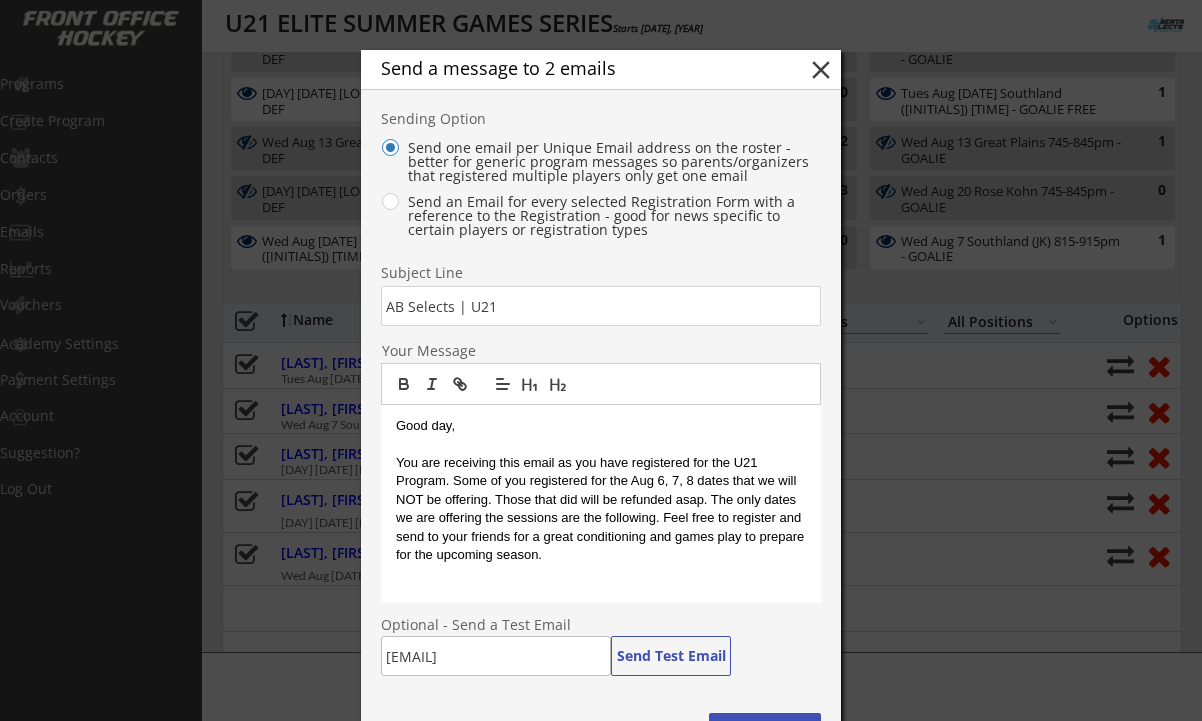 scroll, scrollTop: 0, scrollLeft: 0, axis: both 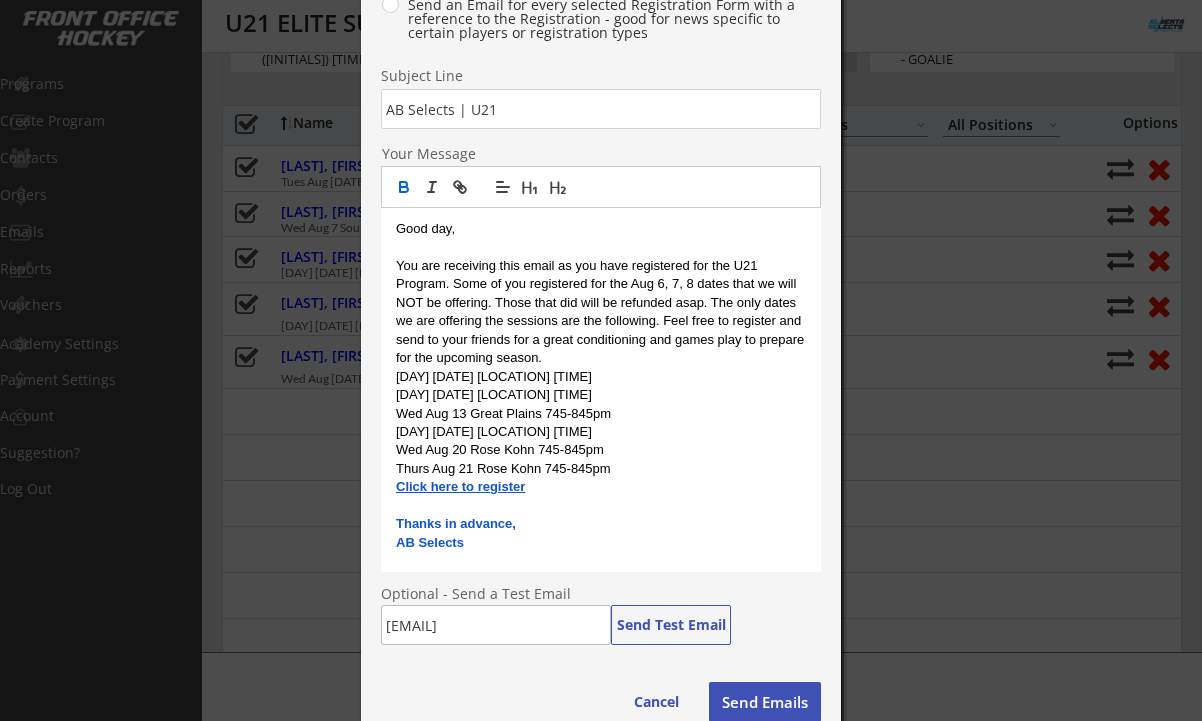 click on "You are receiving this email as you have registered for the U21 Program. Some of you registered for the Aug 6, 7, 8 dates that we will NOT be offering. Those that did will be refunded asap. The only dates we are offering the sessions are the following. Feel free to register and send to your friends for a great conditioning and games play to prepare for the upcoming season." at bounding box center (601, 312) 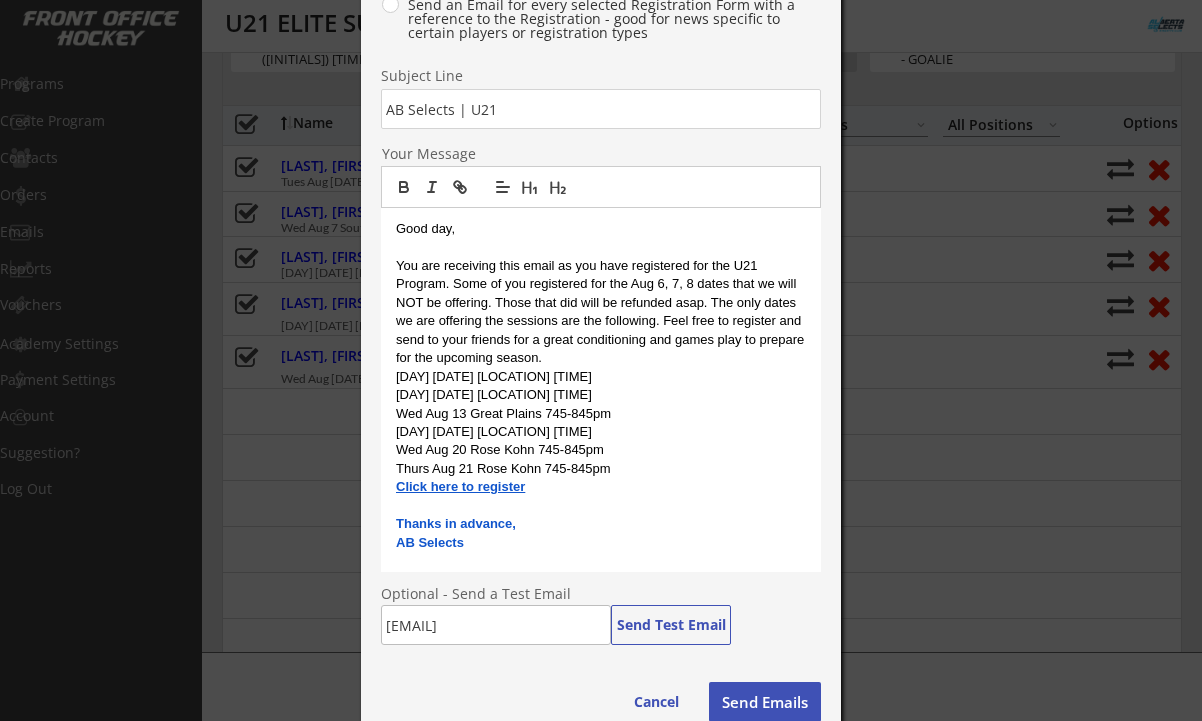 click on "You are receiving this email as you have registered for the U21 Program. Some of you registered for the Aug 6, 7, 8 dates that we will NOT be offering. Those that did will be refunded asap. The only dates we are offering the sessions are the following. Feel free to register and send to your friends for a great conditioning and games play to prepare for the upcoming season." at bounding box center [601, 312] 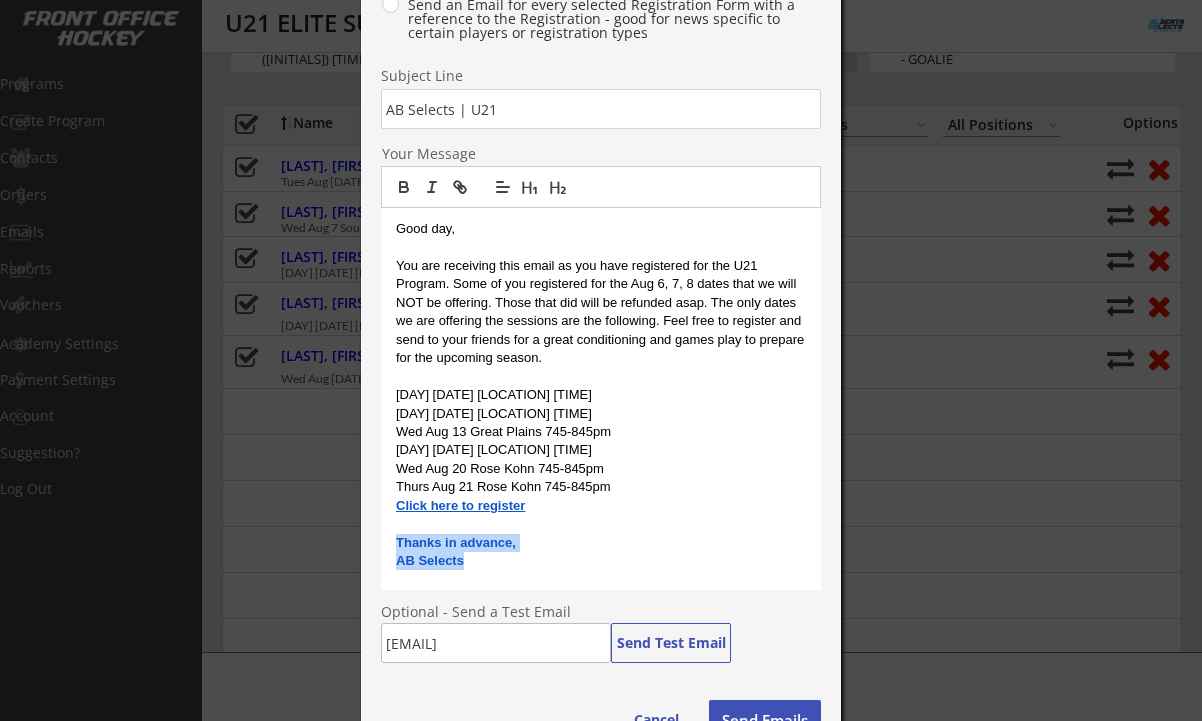 drag, startPoint x: 483, startPoint y: 562, endPoint x: 362, endPoint y: 545, distance: 122.18838 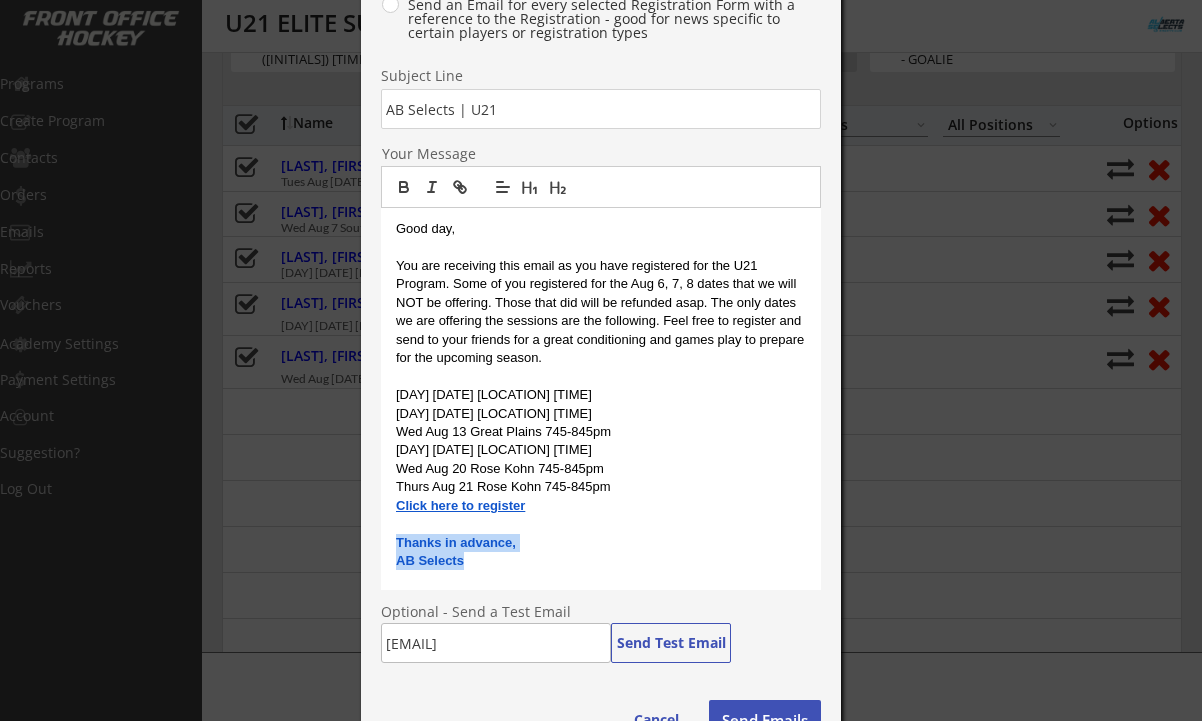 click on "Send a message to 2 emails close Sending Option Send one email per Unique Email address on the roster - better for generic program messages so parents/organizers that registered multiple players only get one email Send an Email for every selected Registration Form with a reference to the Registration - good for news specific to certain players or registration types Subject Line Your Message
Good day,  You are receiving this email as you have registered for the U21 Program. Some of you registered for the Aug 6, 7, 8 dates that we will NOT be offering. Those that did will be refunded asap. The only dates we are offering the sessions are the following. Feel free to register and send to your friends for a great conditioning and games play to prepare for the upcoming season.  Click here to register" at bounding box center (601, 307) 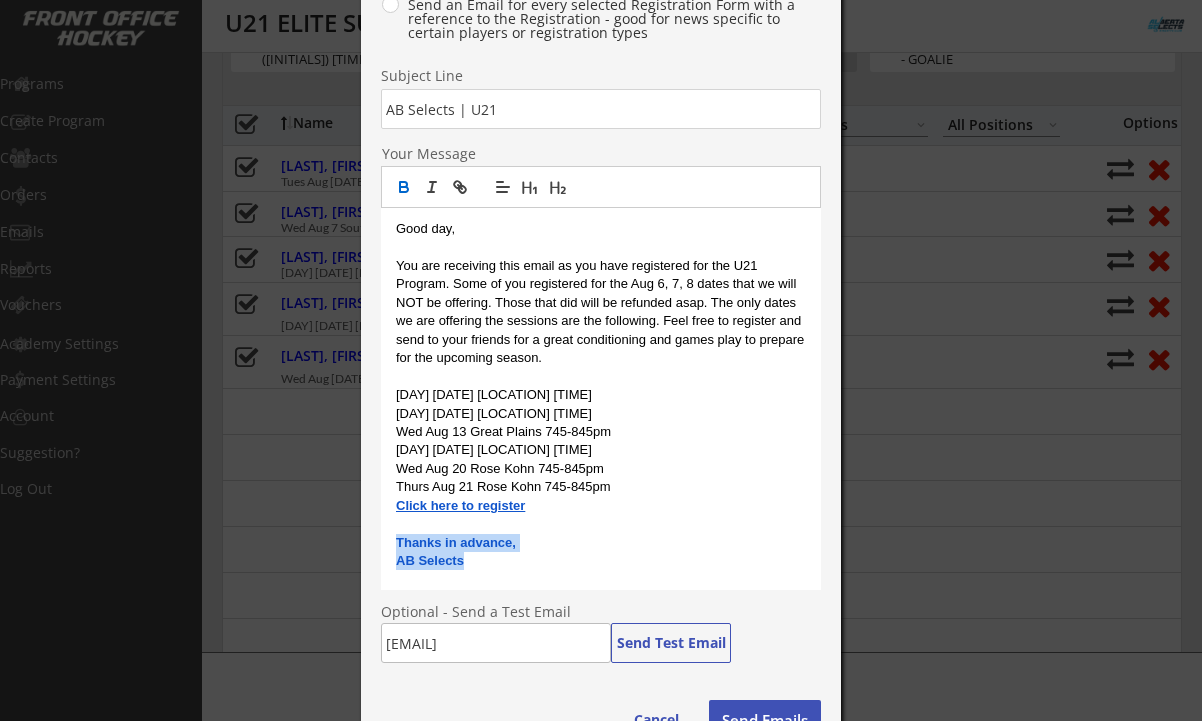 click 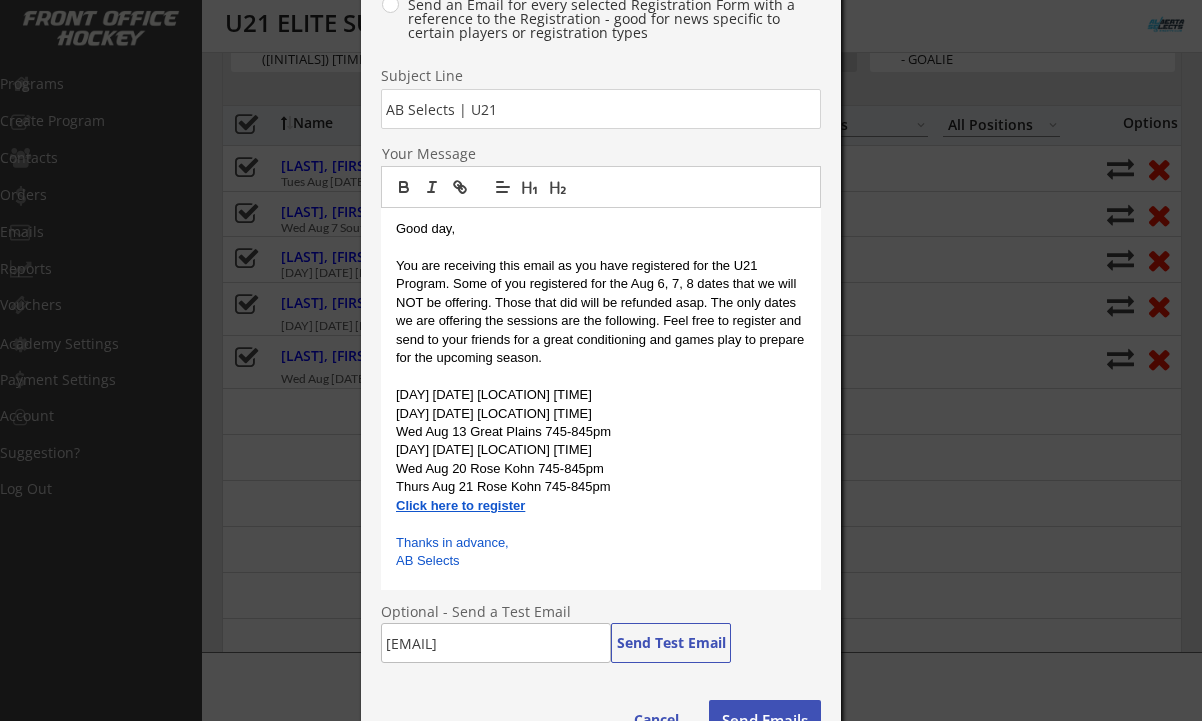click at bounding box center [601, 109] 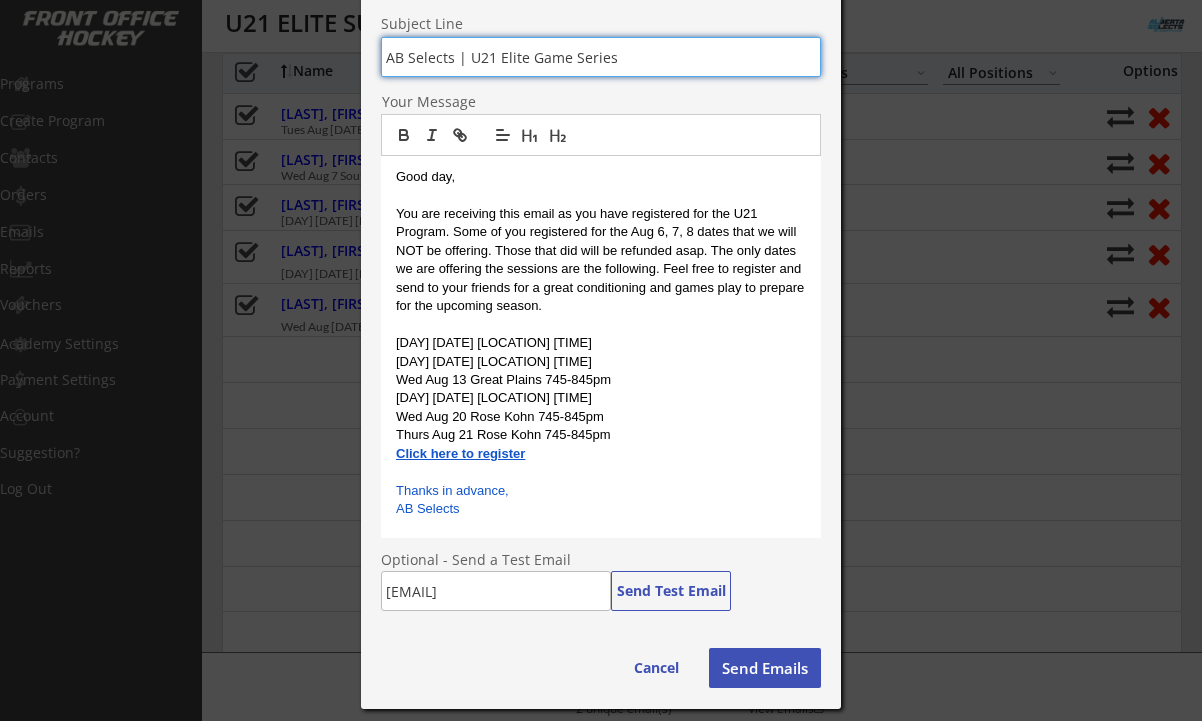 scroll, scrollTop: 769, scrollLeft: 0, axis: vertical 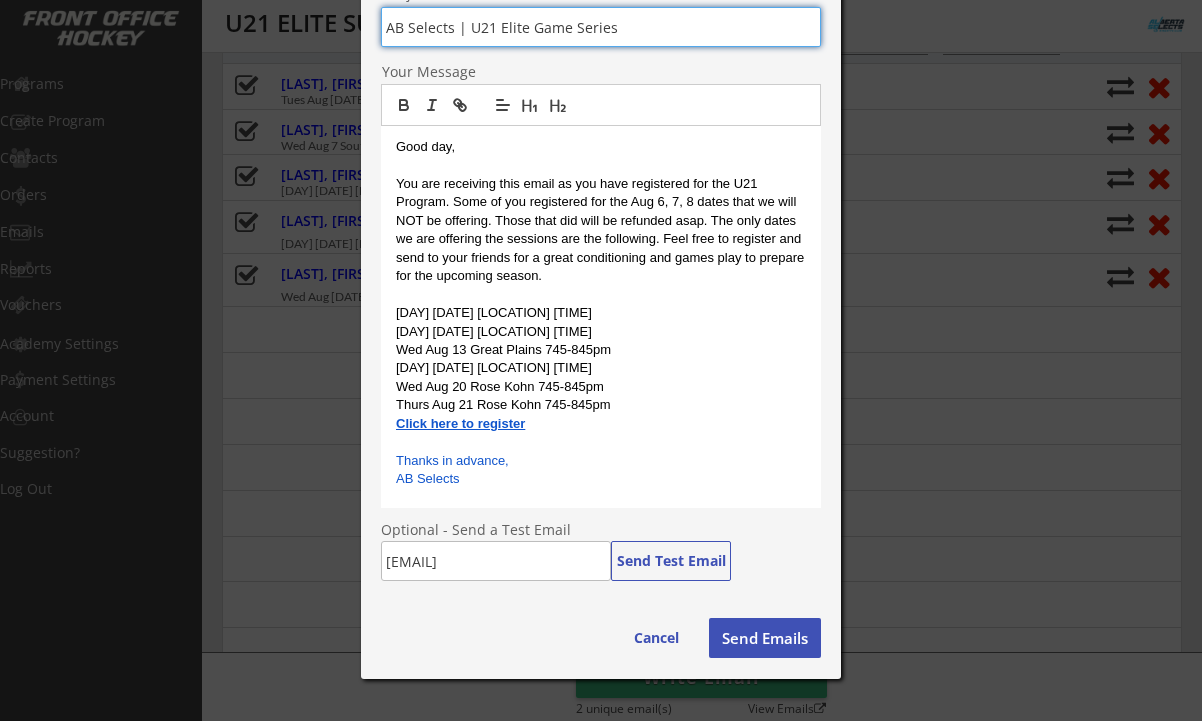 type on "AB Selects | U21 Elite Game Series" 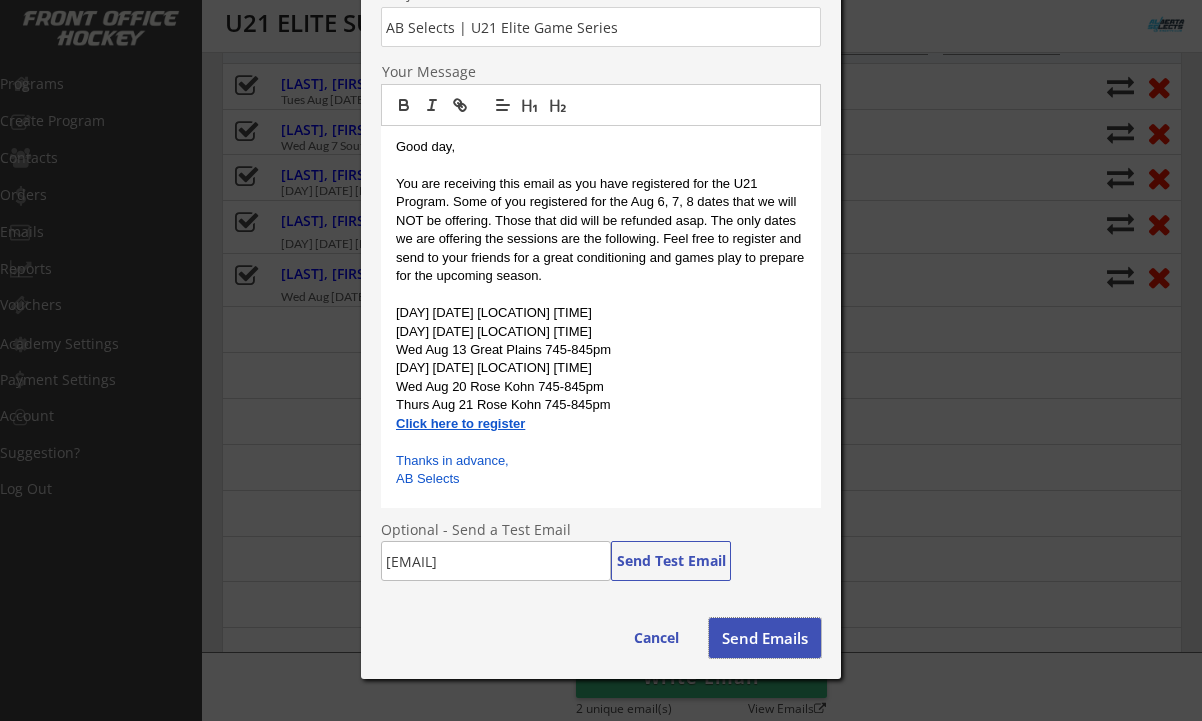 click on "Send Emails" at bounding box center [765, 638] 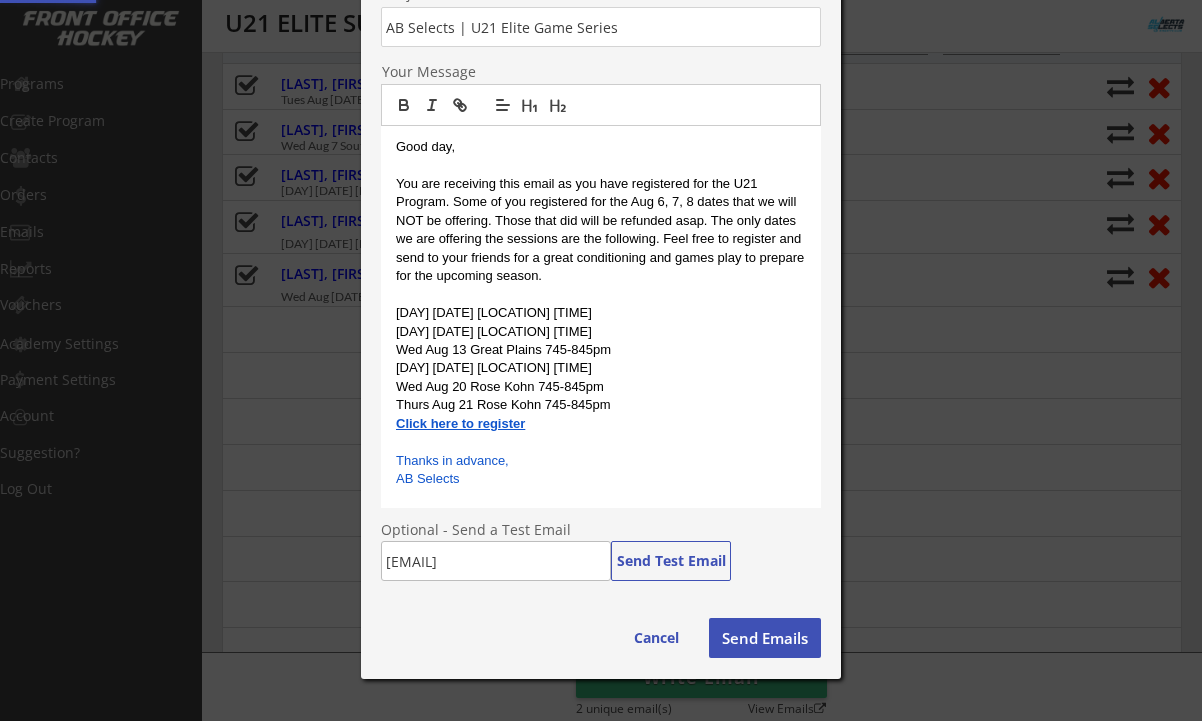 type 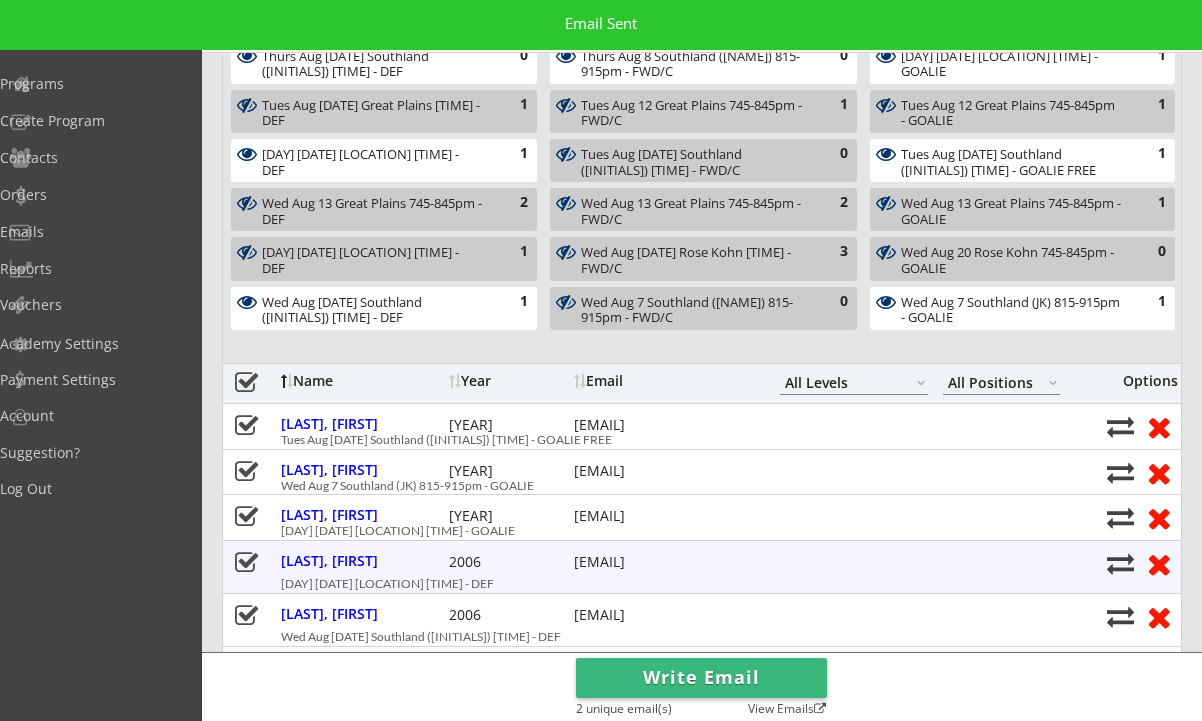scroll, scrollTop: 0, scrollLeft: 0, axis: both 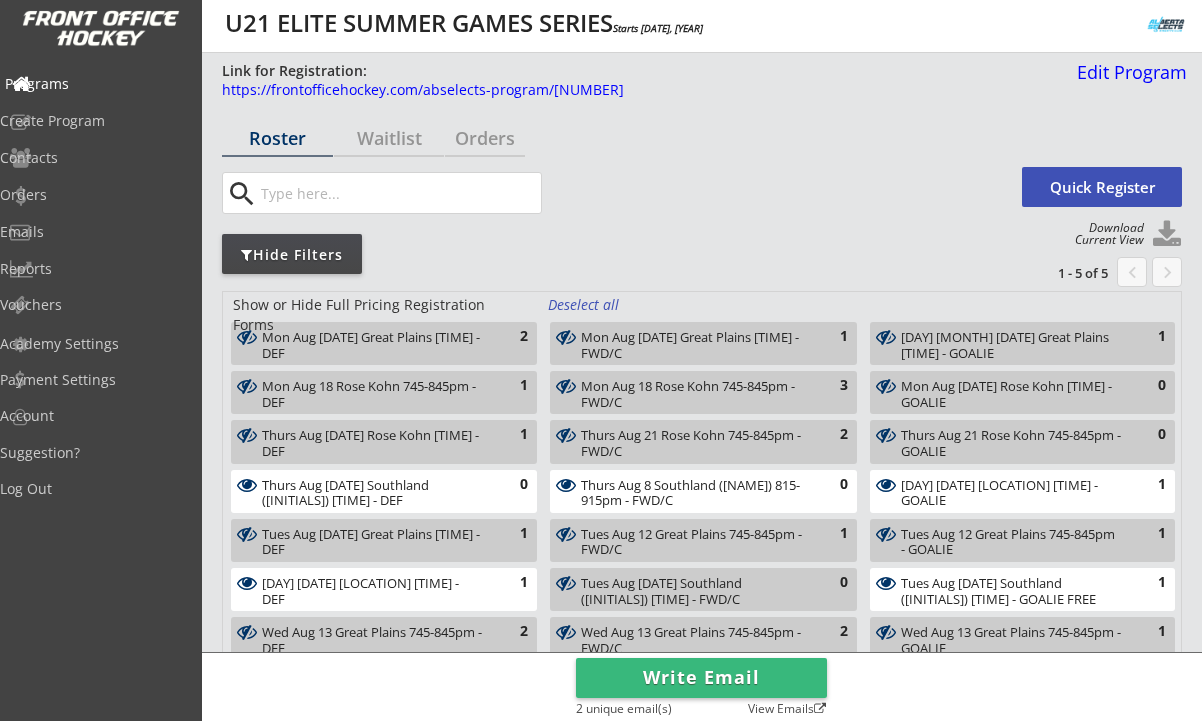 click on "Programs" at bounding box center (95, 84) 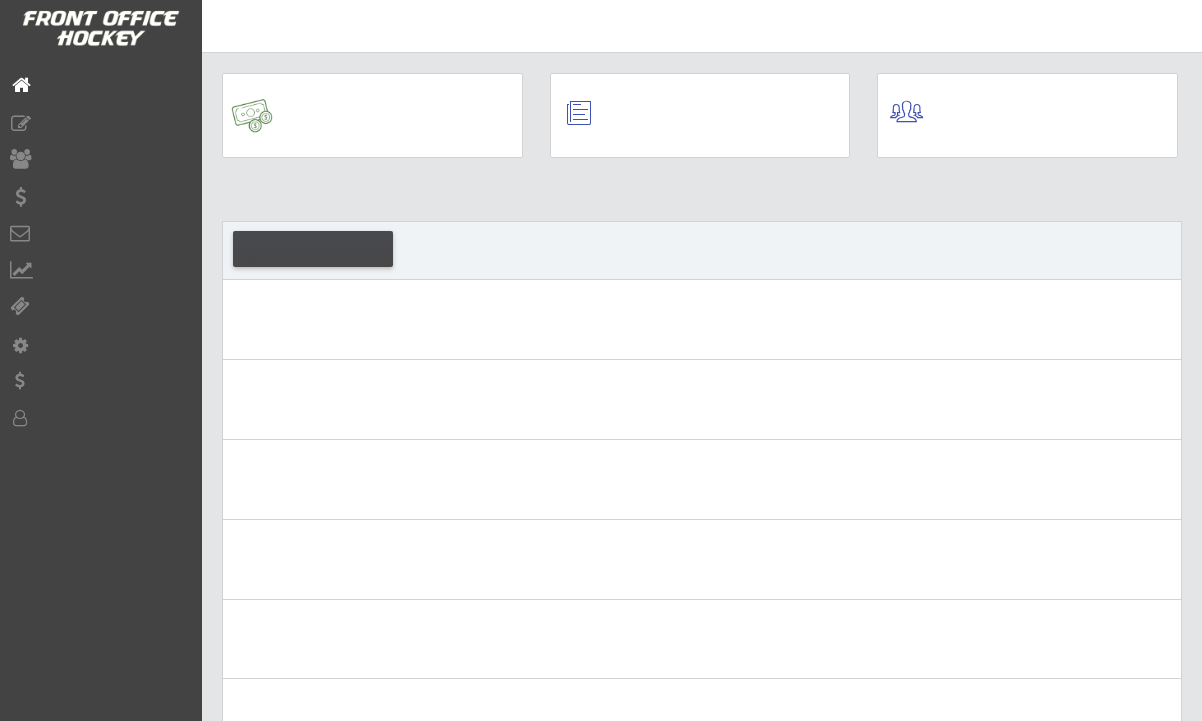scroll, scrollTop: 0, scrollLeft: 0, axis: both 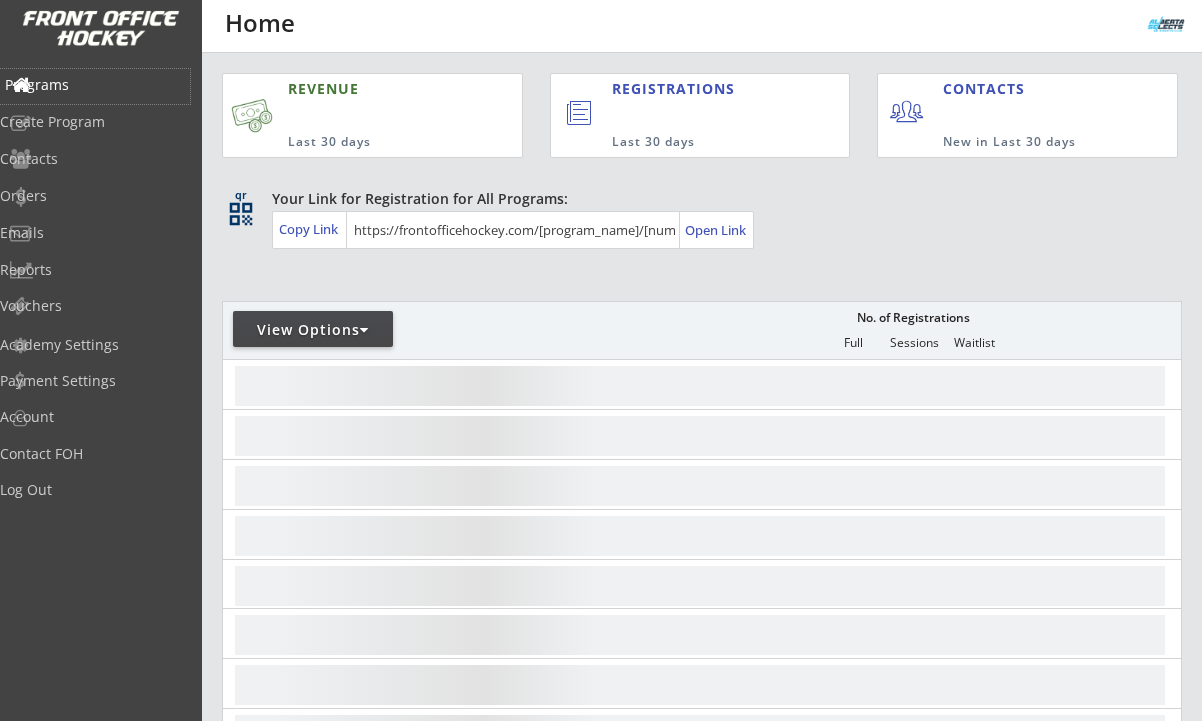 click on "Programs" at bounding box center (95, 85) 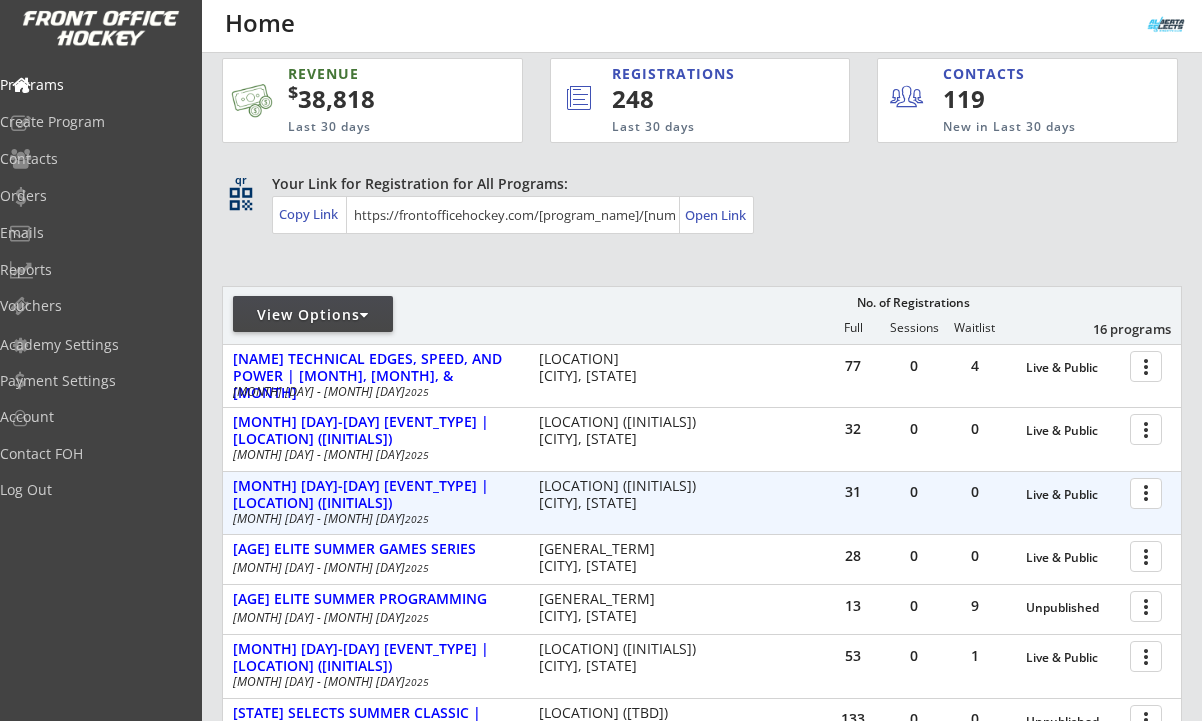 scroll, scrollTop: 41, scrollLeft: 0, axis: vertical 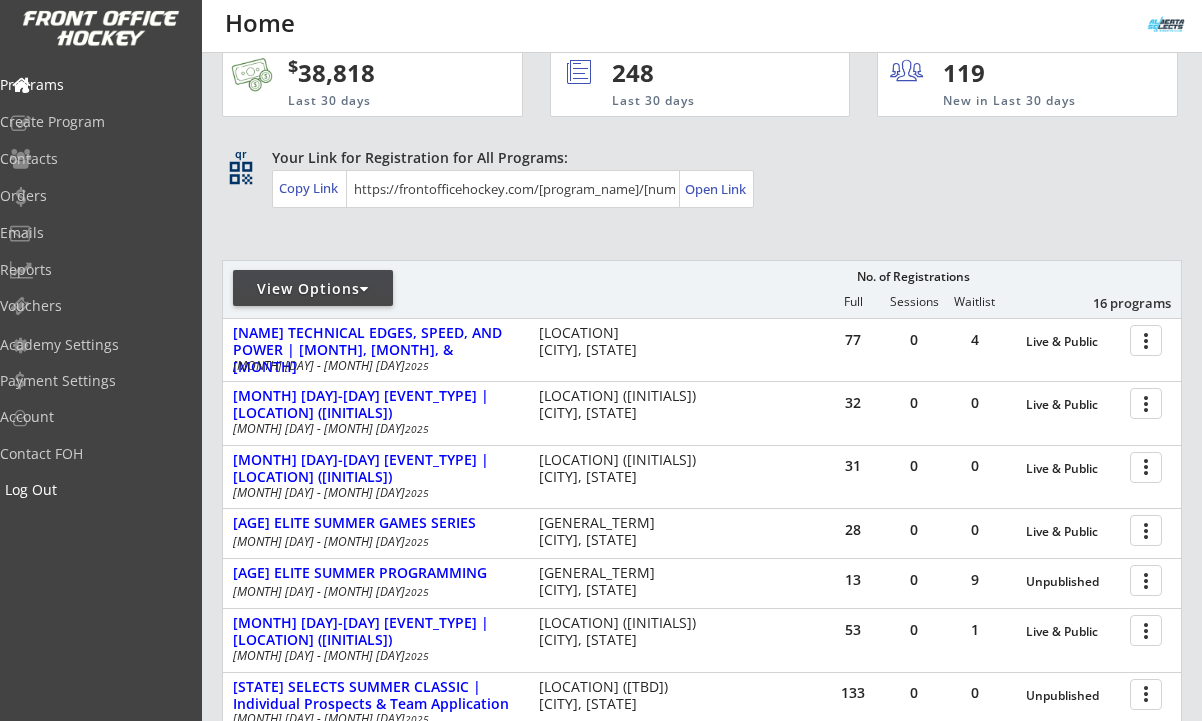 click on "Log Out" at bounding box center [95, 490] 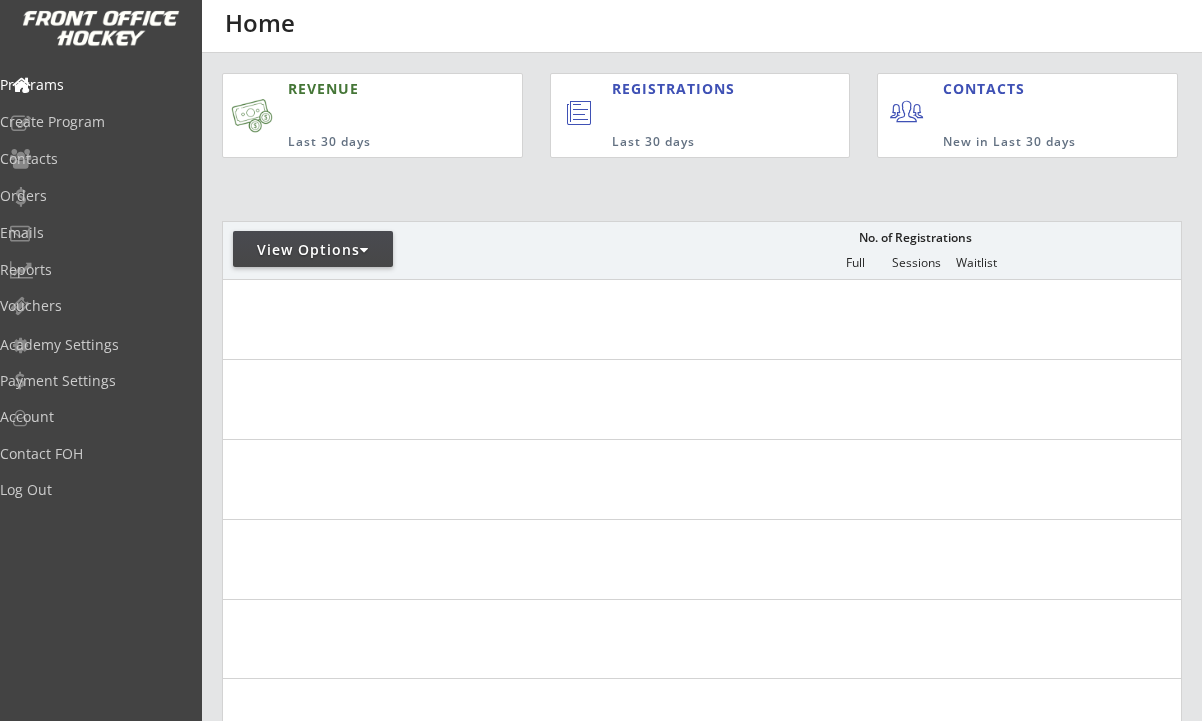 scroll, scrollTop: 0, scrollLeft: 0, axis: both 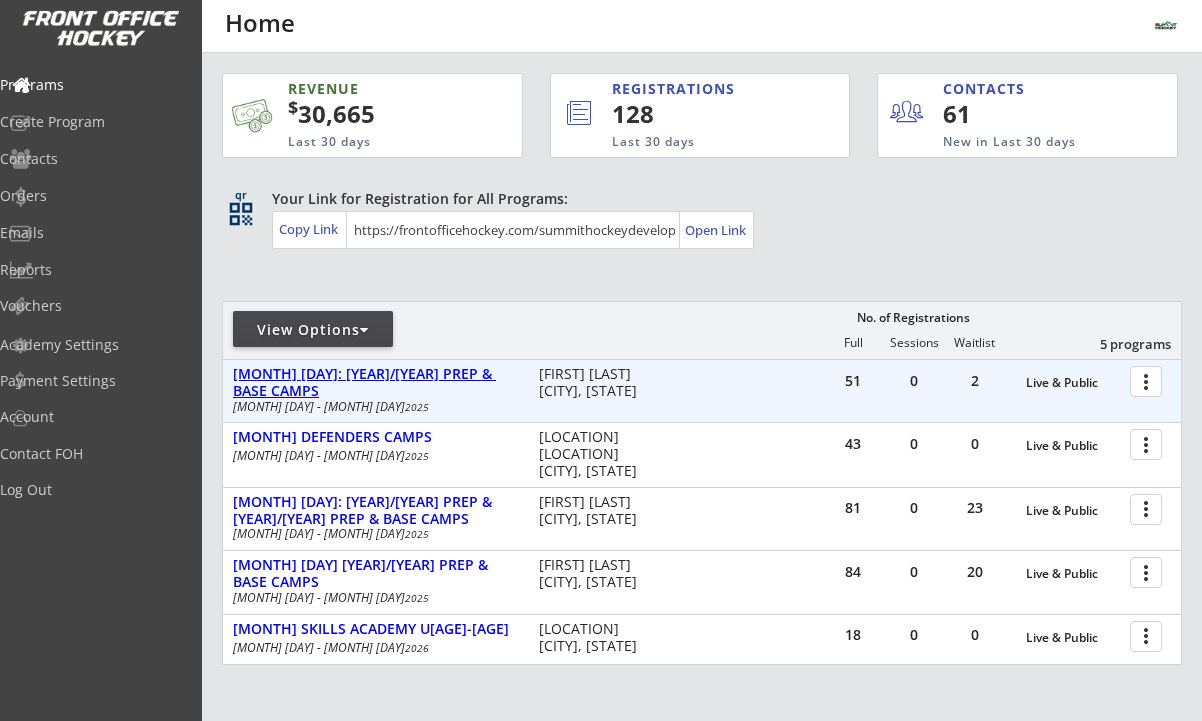 click on "[MONTH] [DAY]: [YEAR]/[YEAR] PREP & BASE CAMPS" at bounding box center (375, 383) 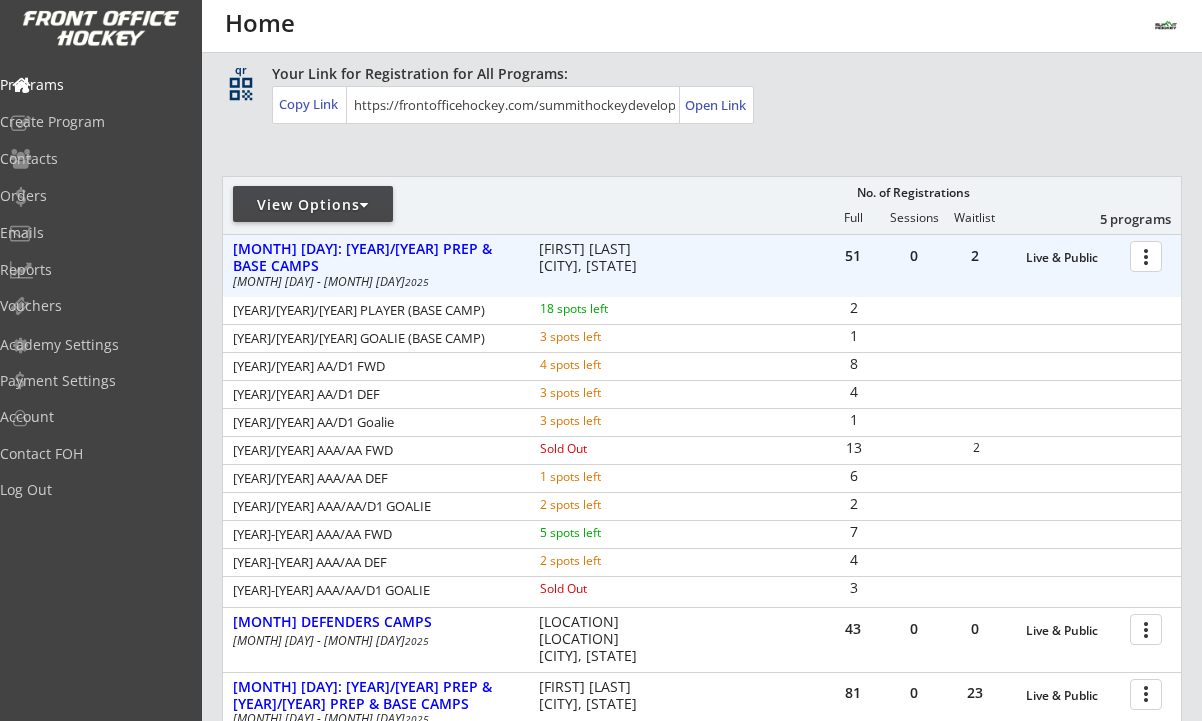 scroll, scrollTop: 128, scrollLeft: 0, axis: vertical 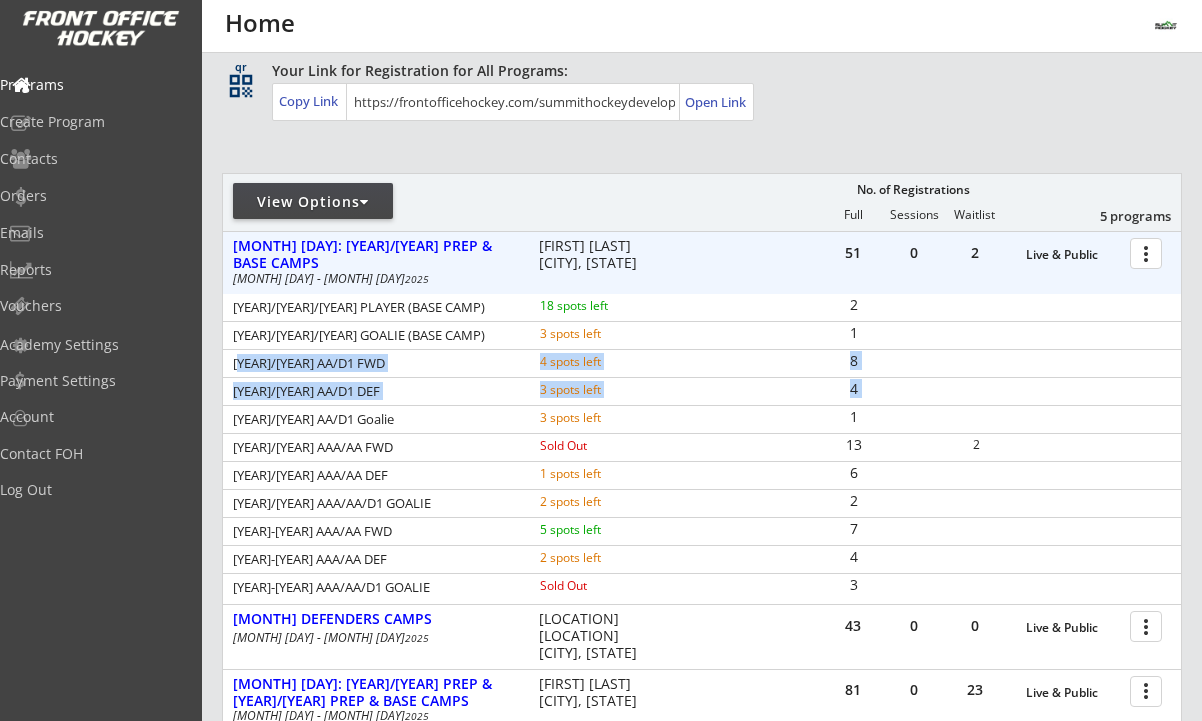 drag, startPoint x: 238, startPoint y: 362, endPoint x: 386, endPoint y: 405, distance: 154.12009 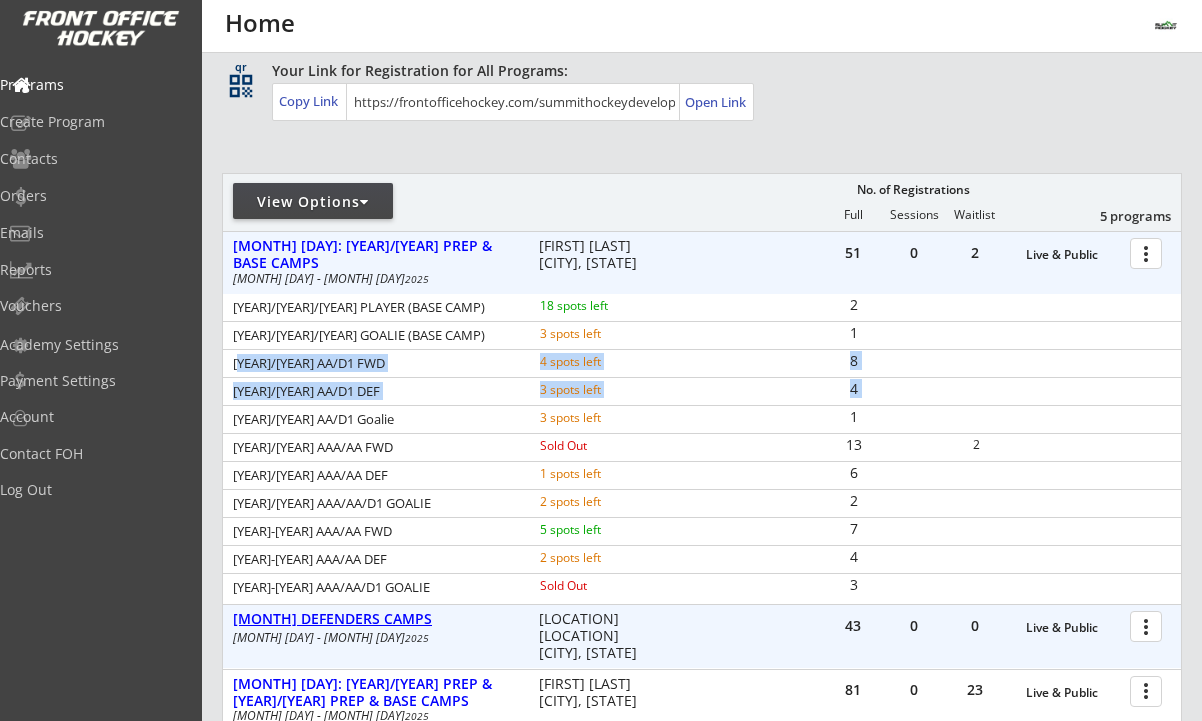 click on "AUGUST DYNAMIC DEFENDERS CAMPS" at bounding box center [375, 619] 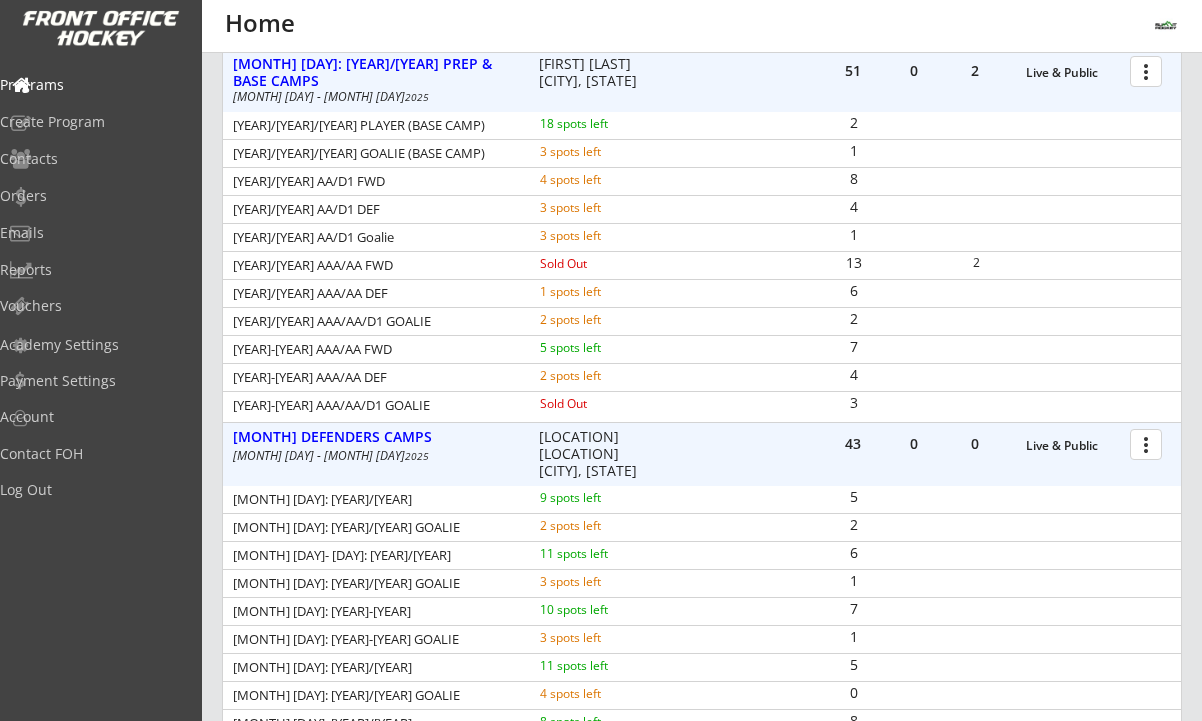 scroll, scrollTop: 122, scrollLeft: 0, axis: vertical 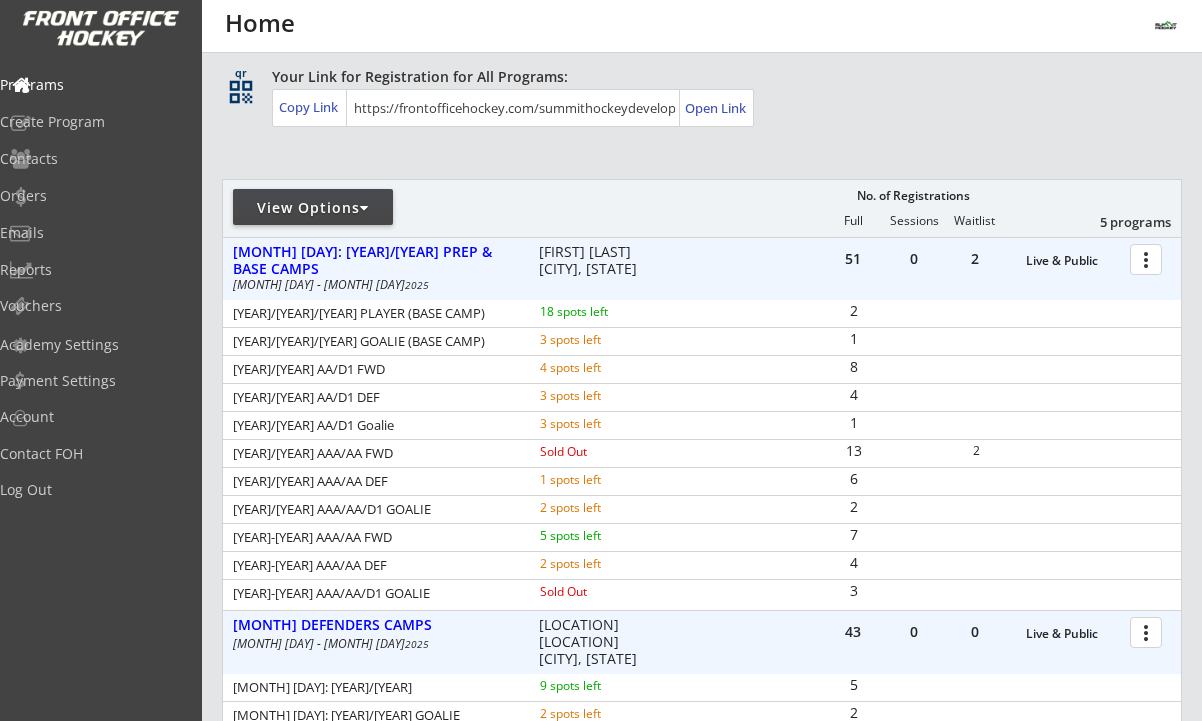 click at bounding box center [1149, 258] 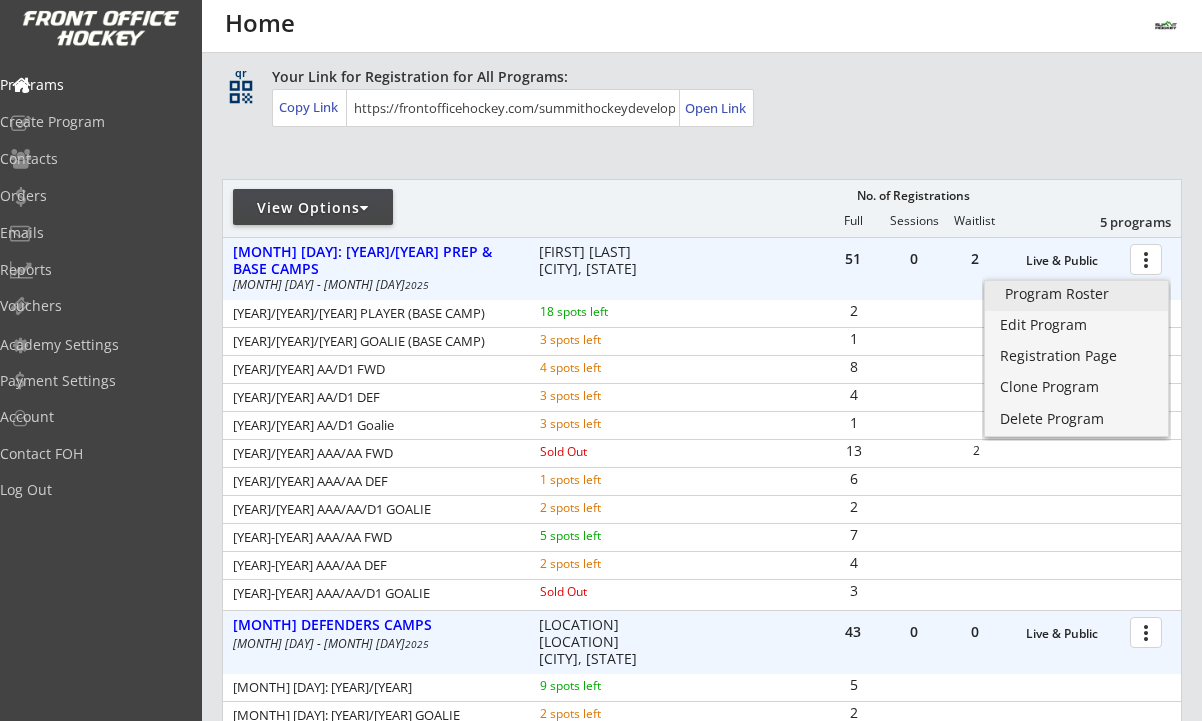 click on "Program Roster" at bounding box center [1076, 294] 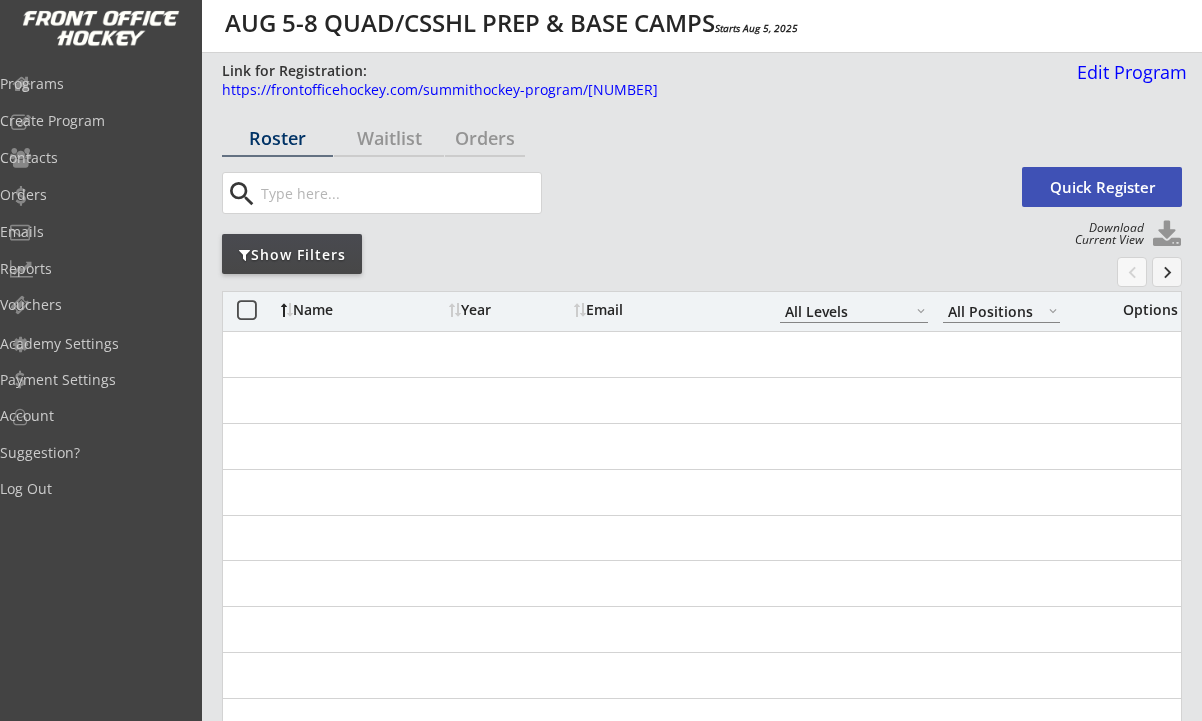 select on ""All Levels"" 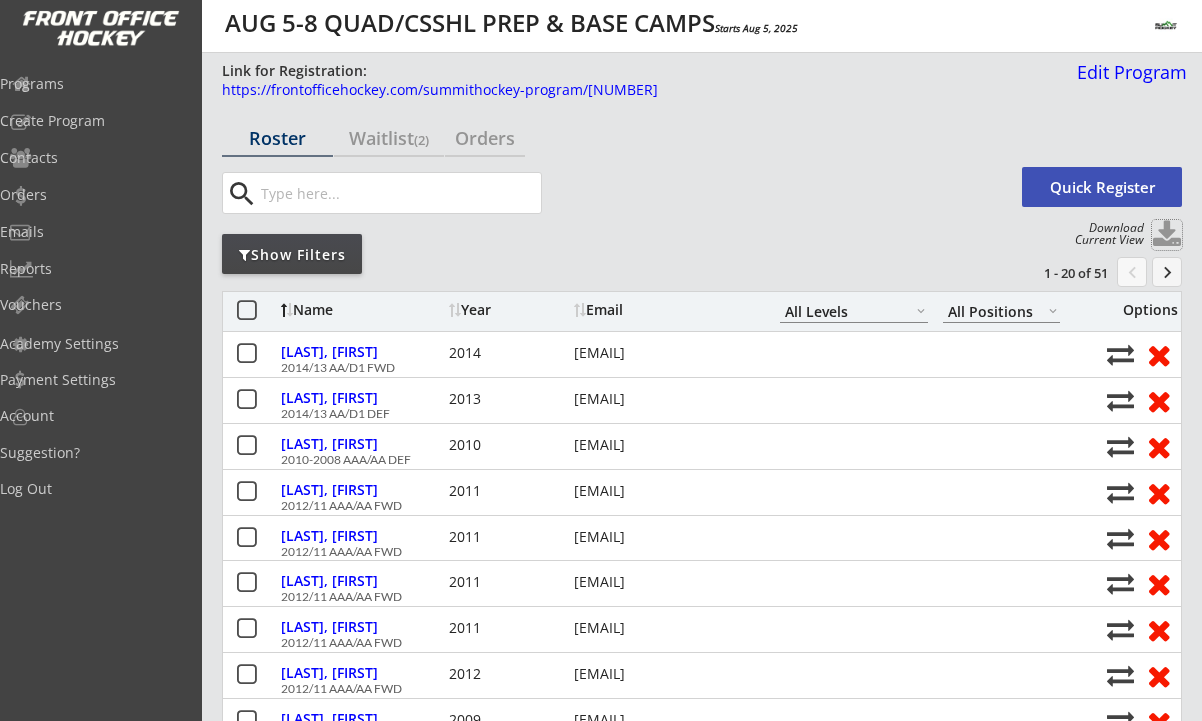 click at bounding box center (1167, 235) 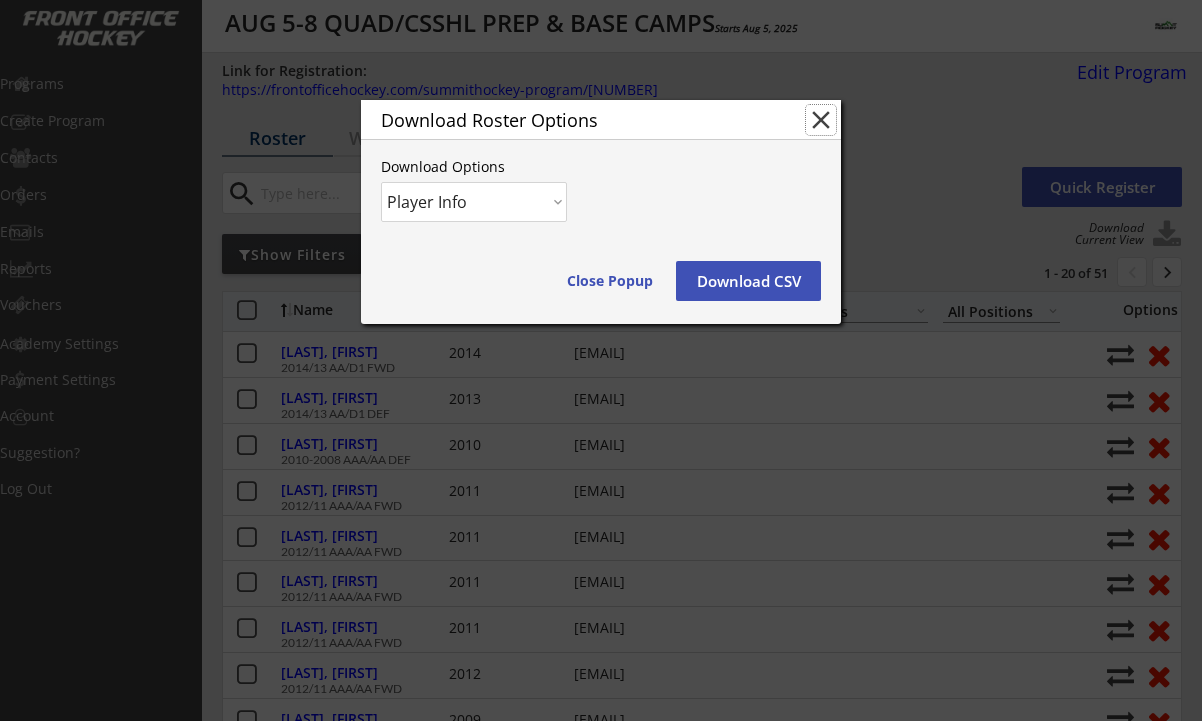 click on "close" at bounding box center [821, 120] 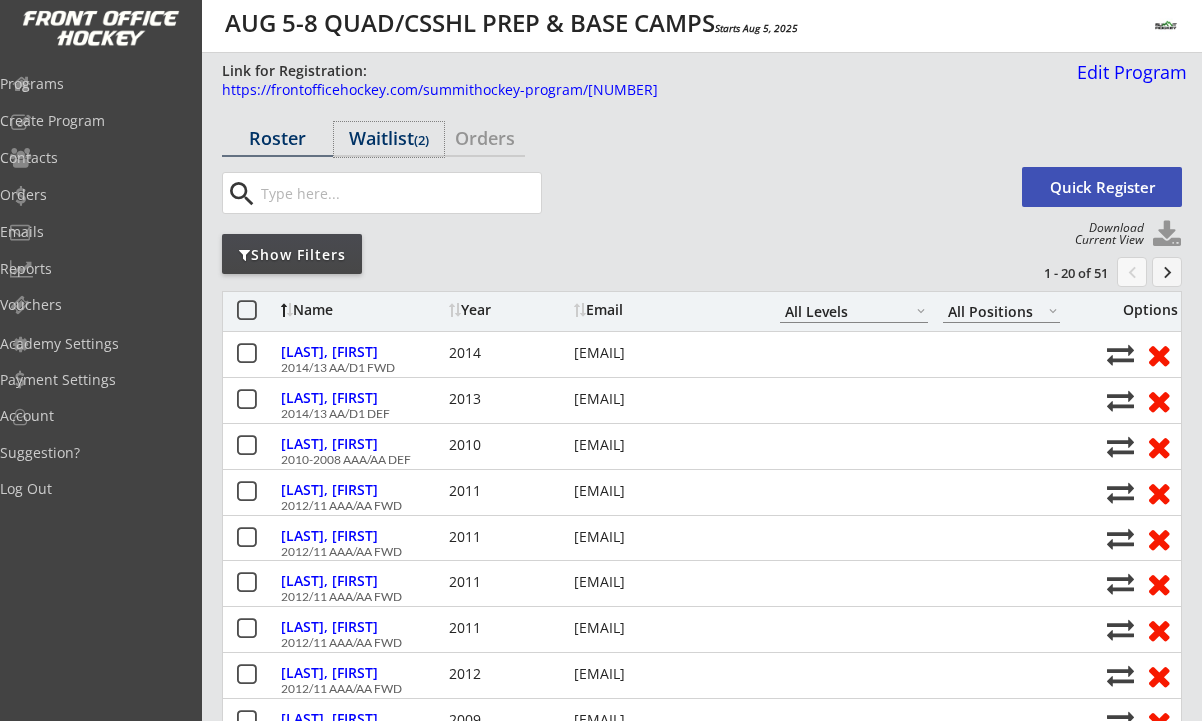 click on "Waitlist   (2)" at bounding box center [389, 138] 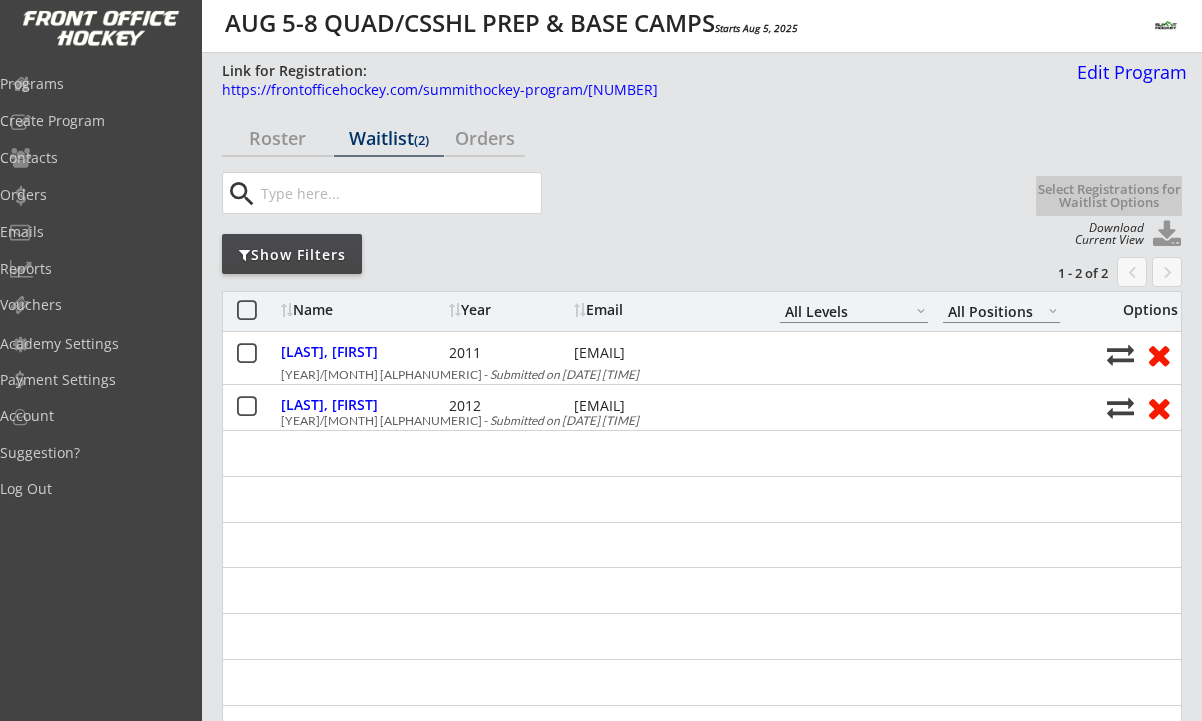 click on "Roster" at bounding box center (277, 138) 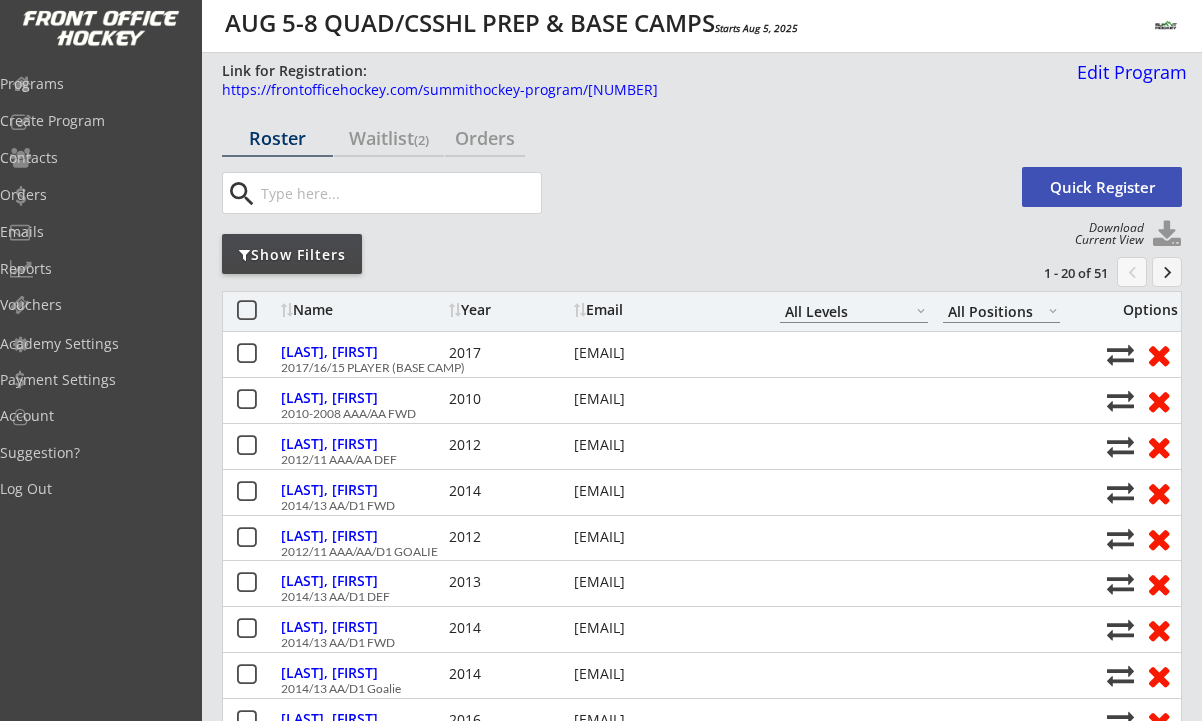 click at bounding box center (1167, 235) 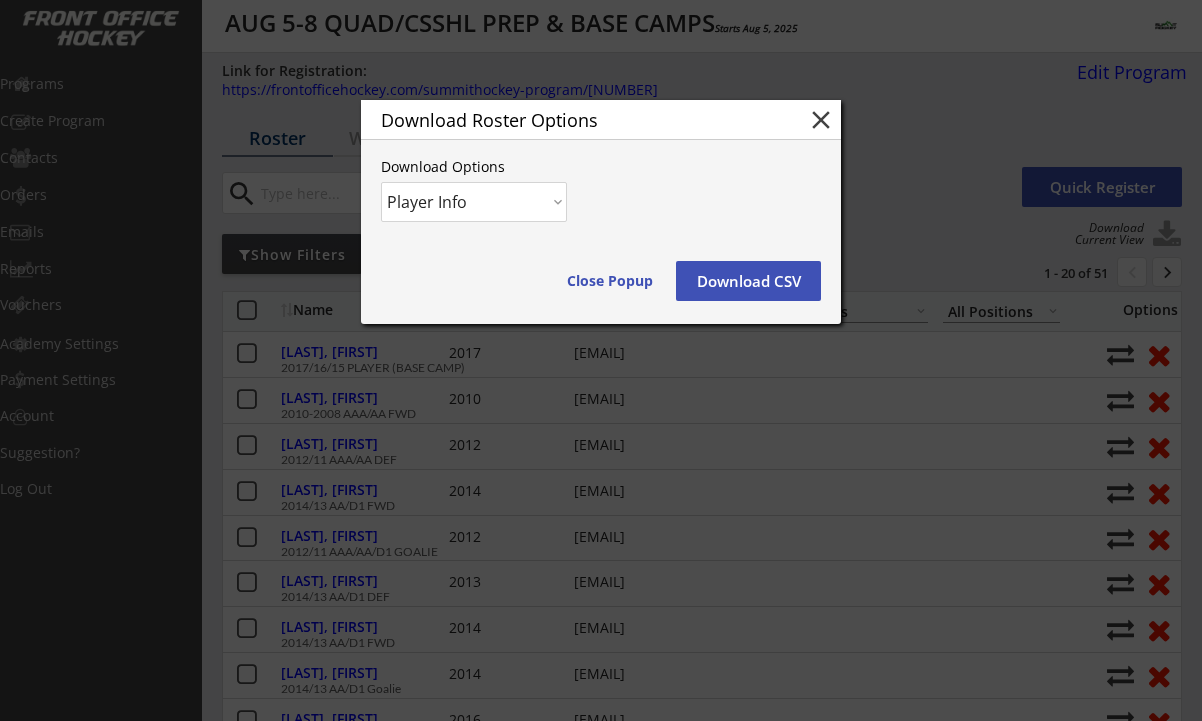 click on "Download CSV" at bounding box center [748, 281] 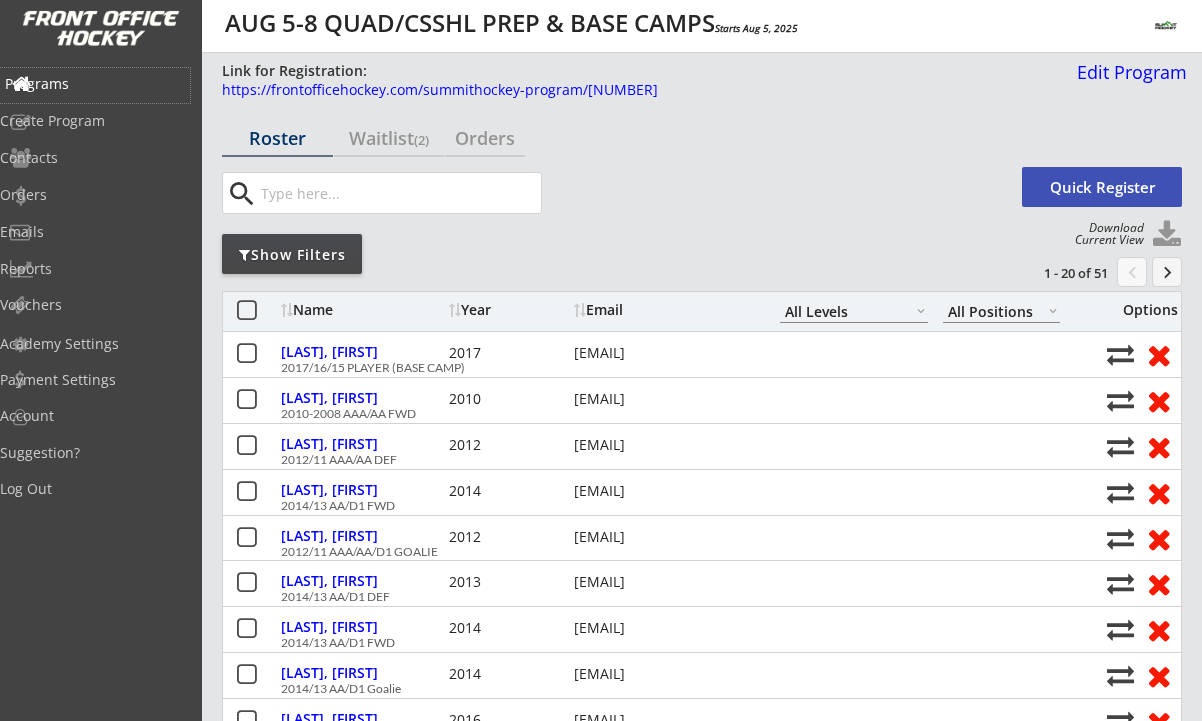 click on "Programs" at bounding box center (95, 84) 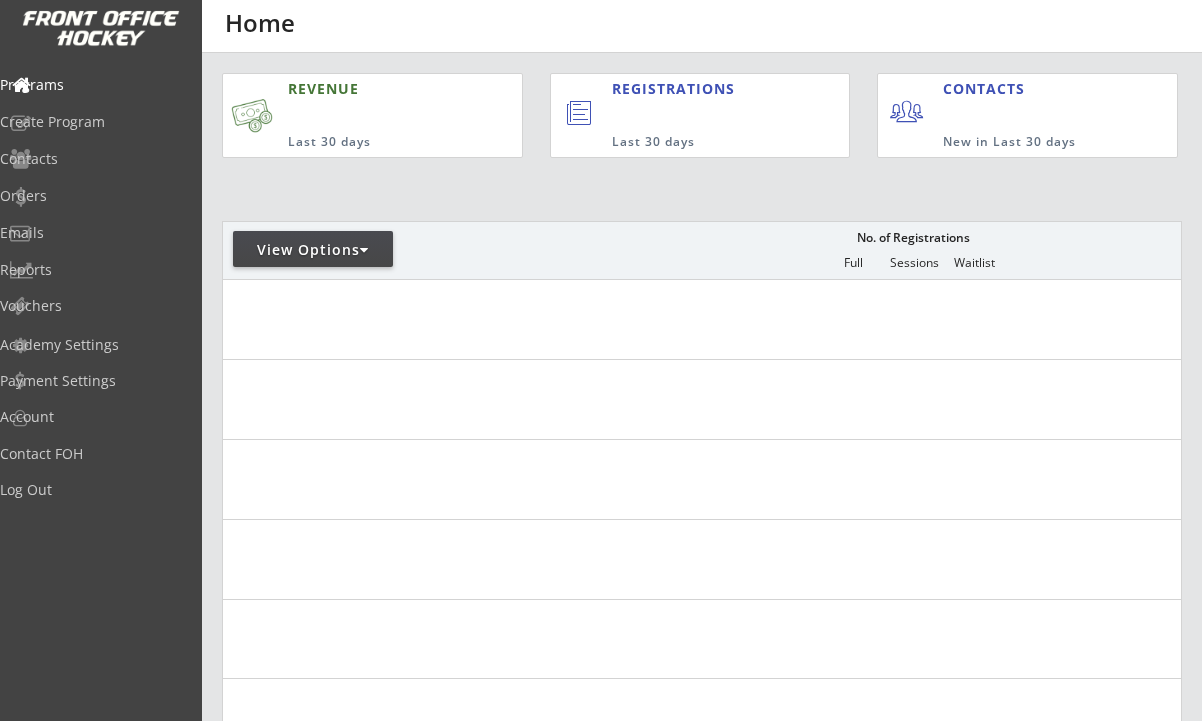 scroll, scrollTop: 0, scrollLeft: 0, axis: both 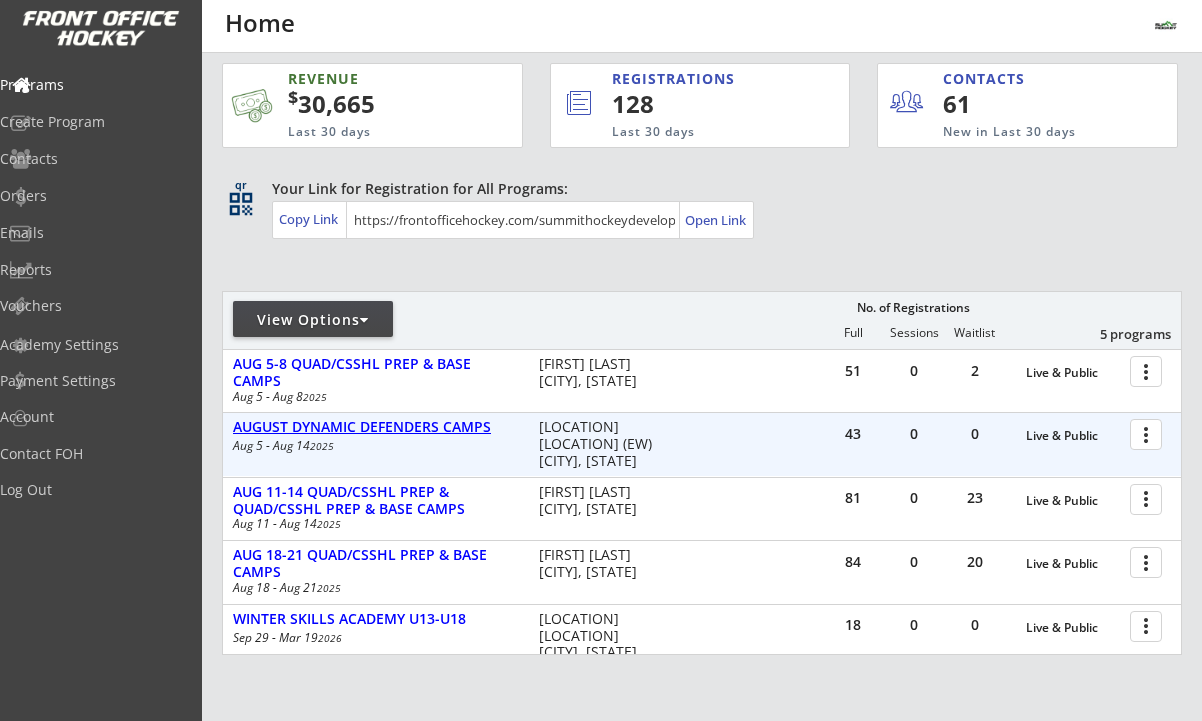 click on "AUGUST DYNAMIC DEFENDERS CAMPS" at bounding box center [375, 427] 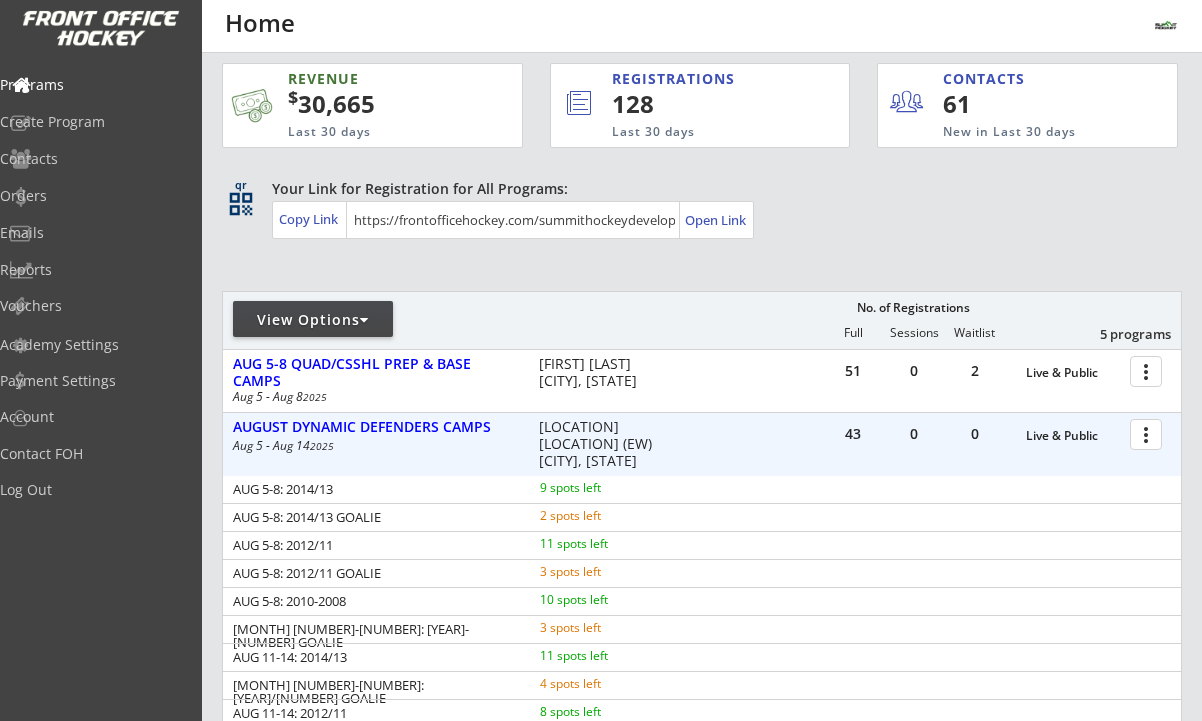 click at bounding box center (1149, 433) 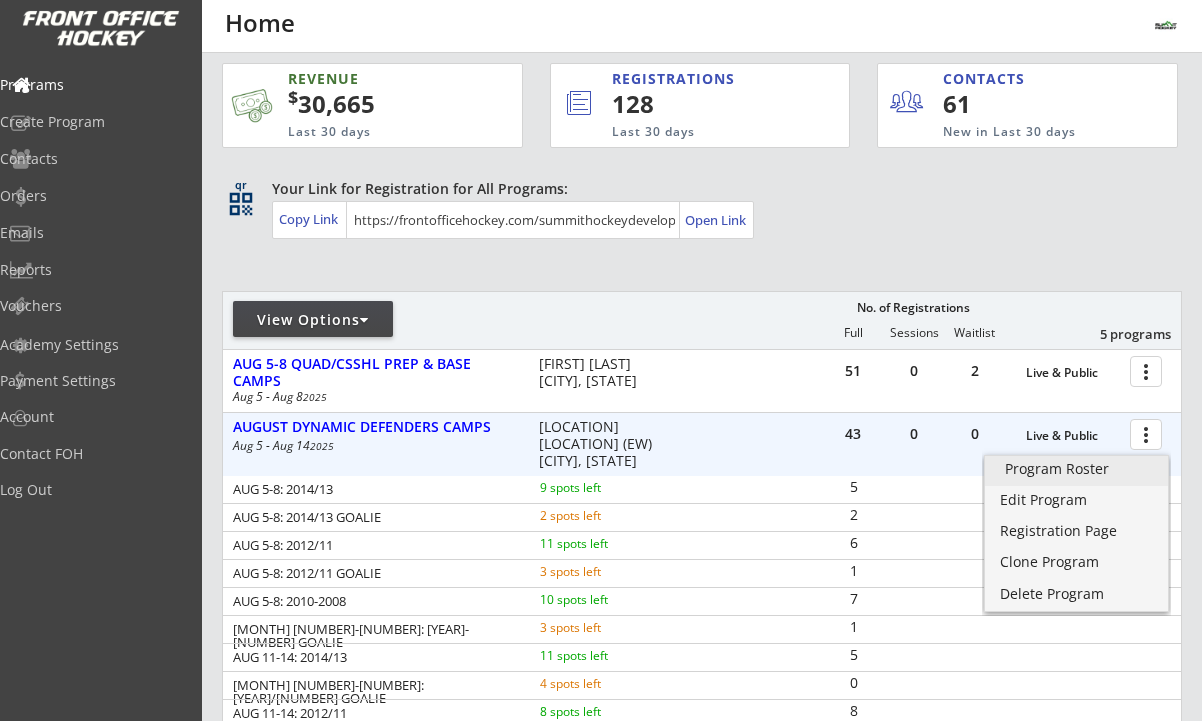 click on "Program Roster" at bounding box center (1076, 469) 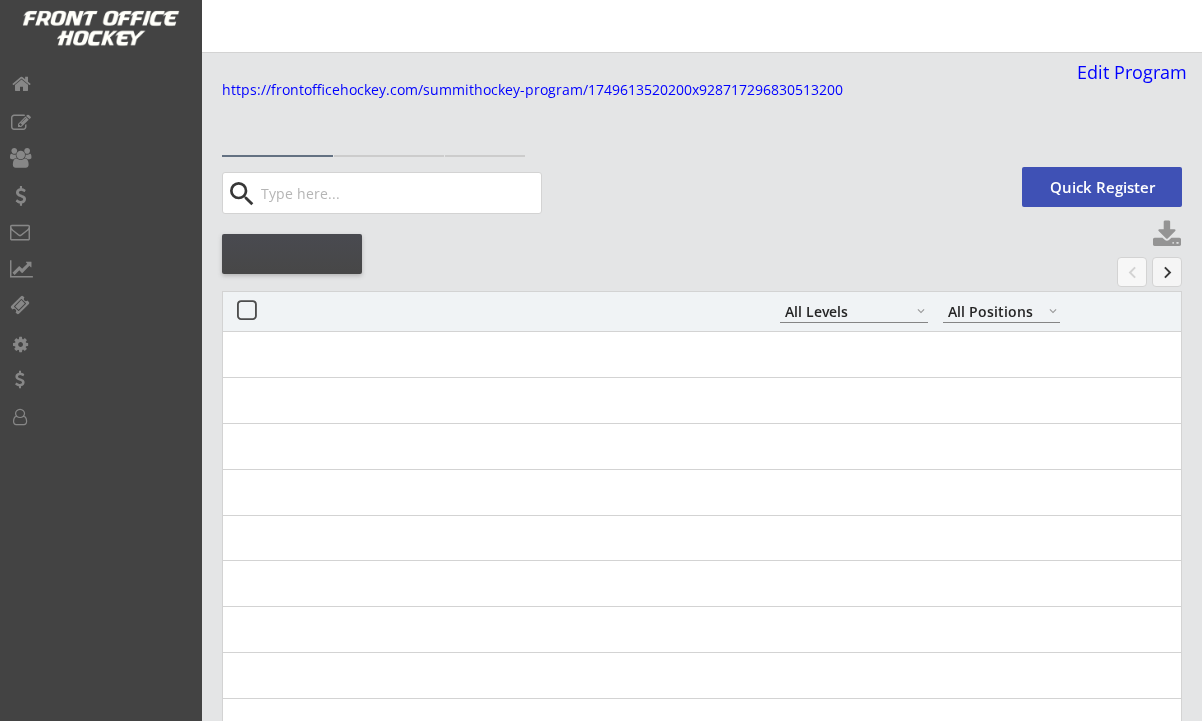 select on ""All Levels"" 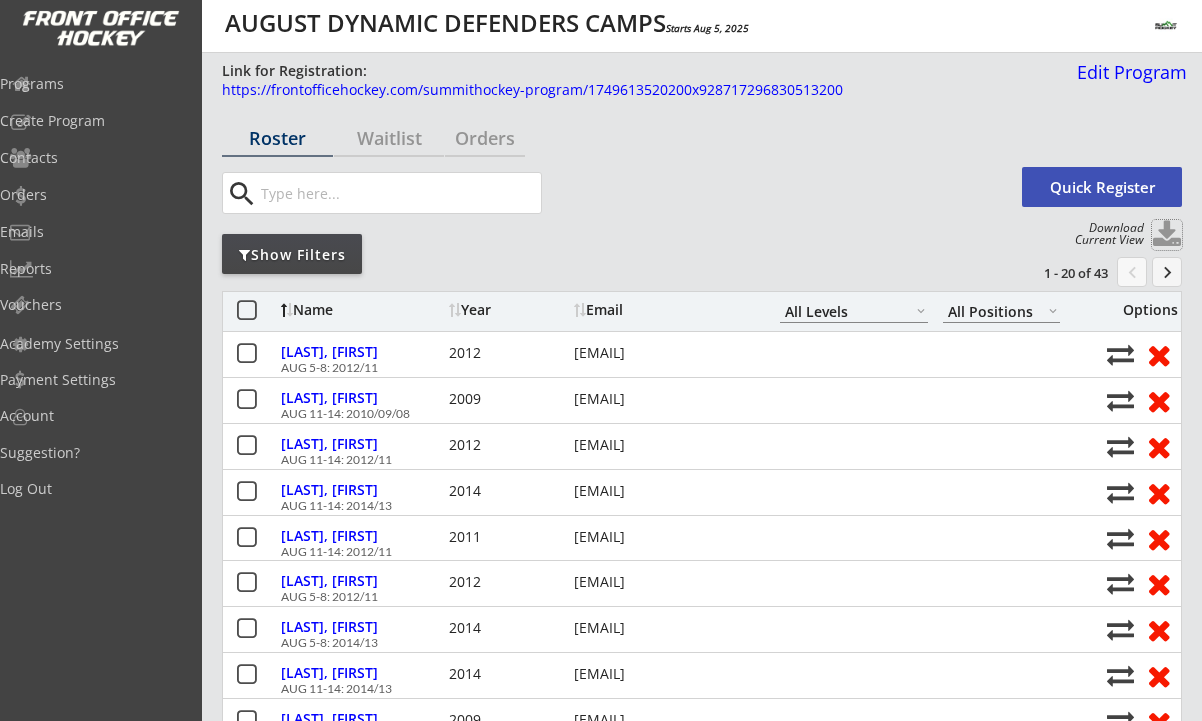 click at bounding box center (1167, 235) 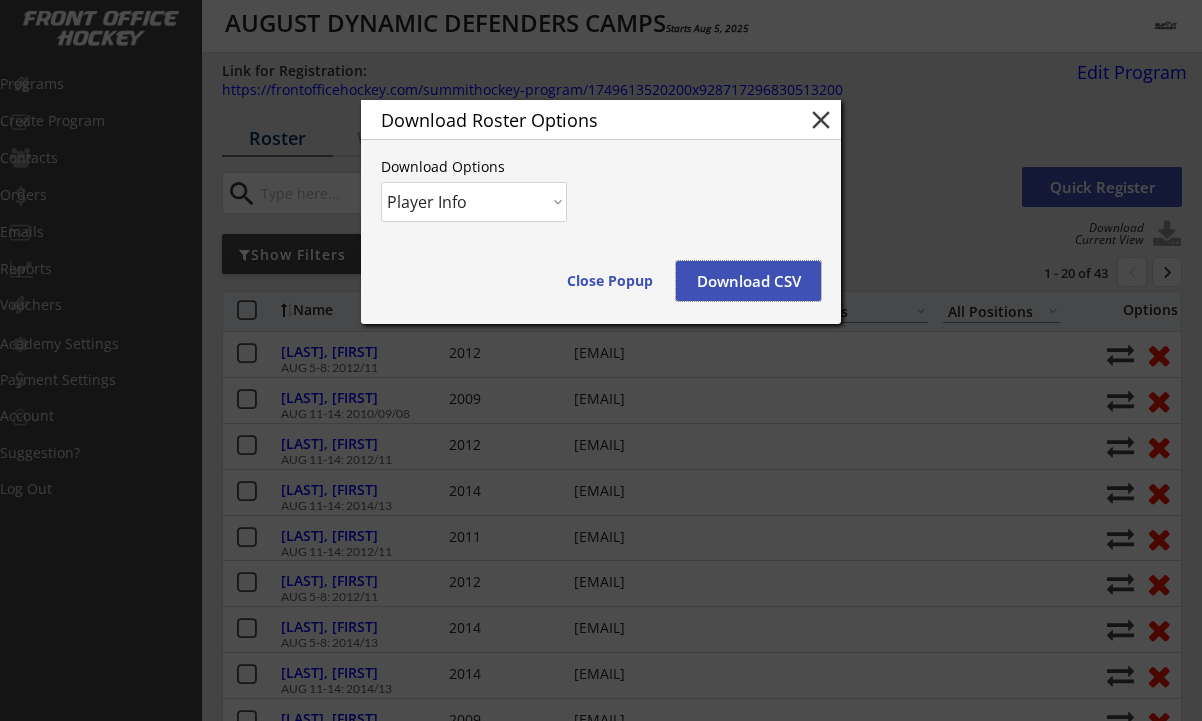 click on "Download CSV" at bounding box center [748, 281] 